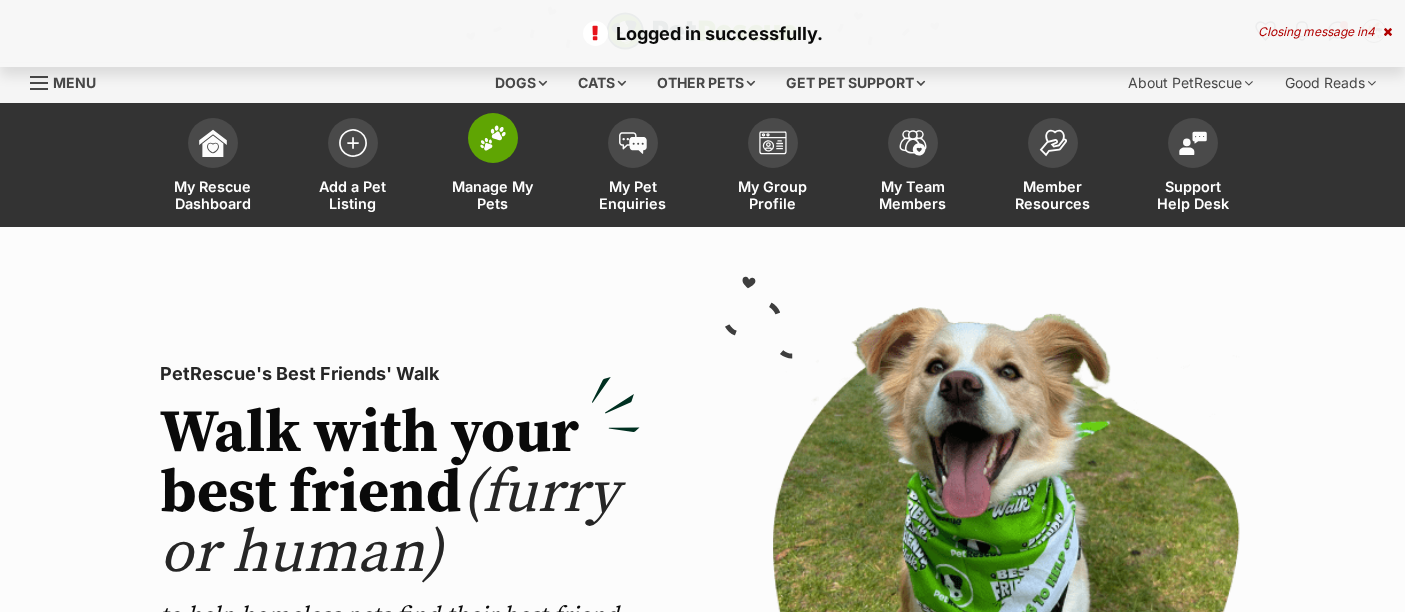 scroll, scrollTop: 0, scrollLeft: 0, axis: both 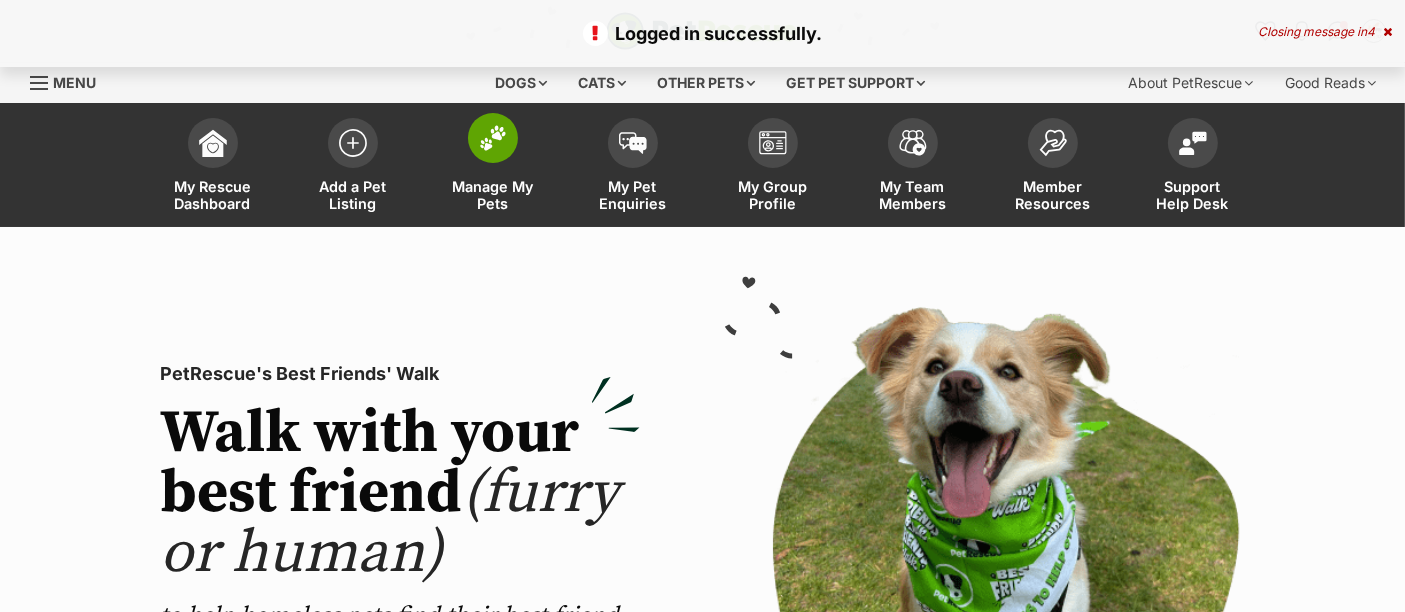 click at bounding box center (493, 138) 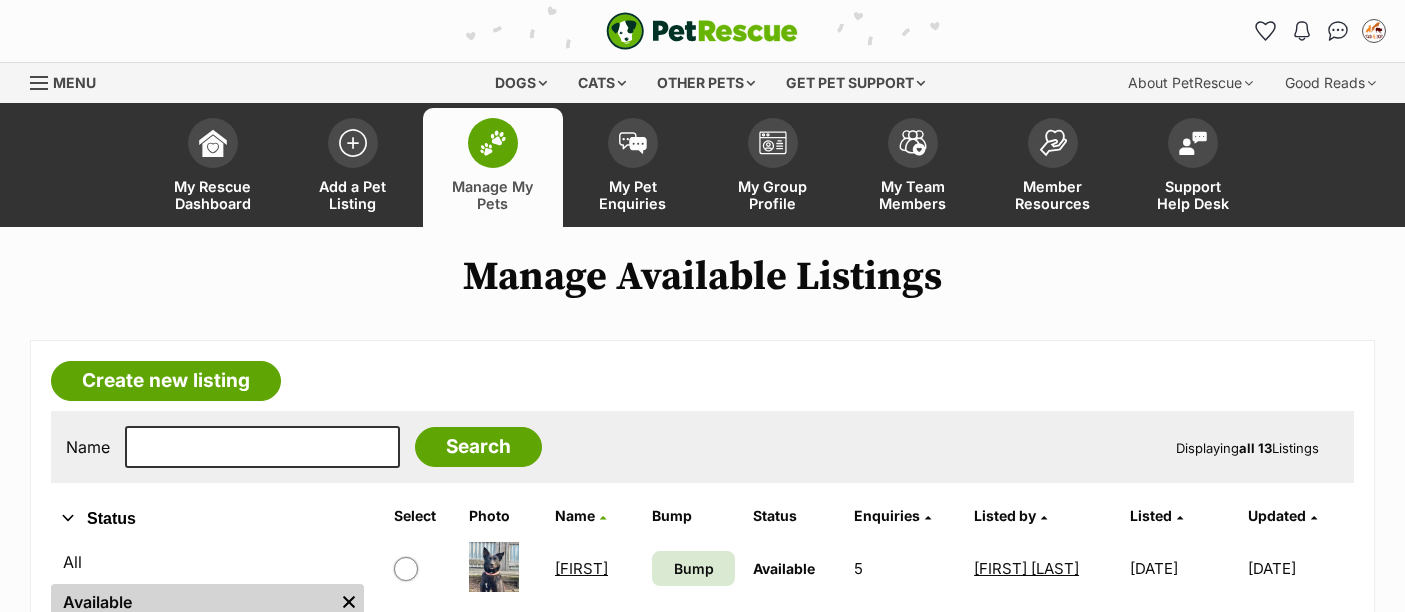scroll, scrollTop: 0, scrollLeft: 0, axis: both 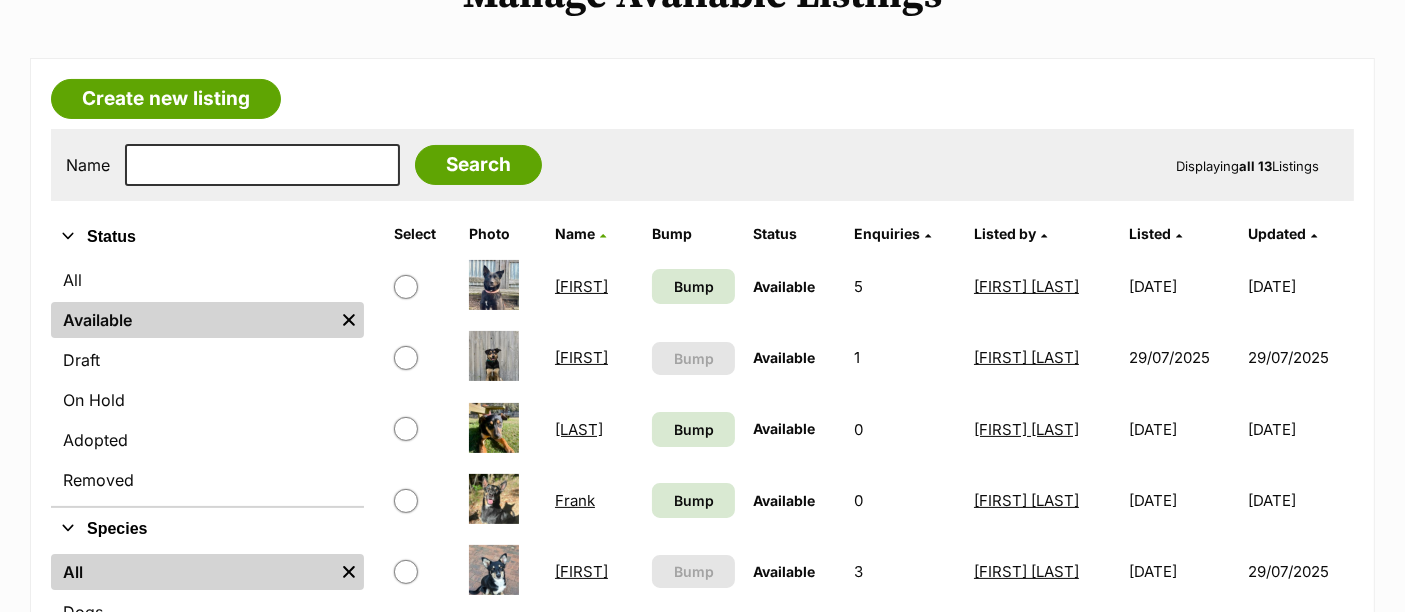 click on "Buller" at bounding box center [579, 429] 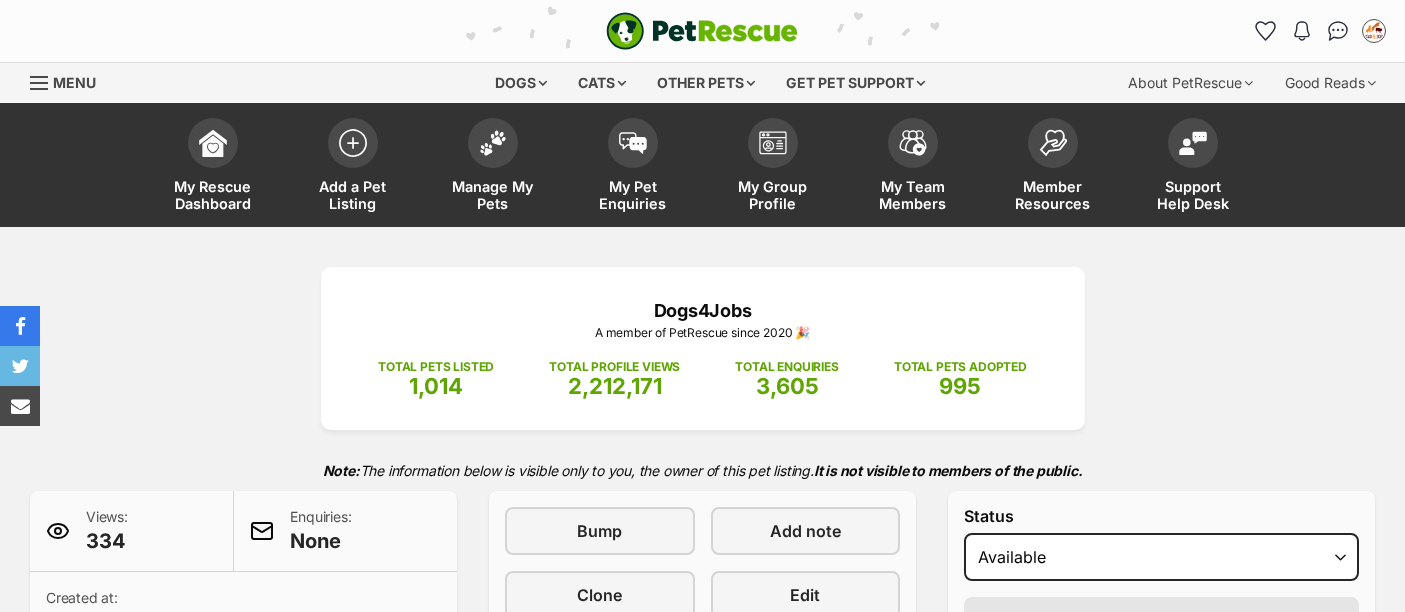 scroll, scrollTop: 486, scrollLeft: 0, axis: vertical 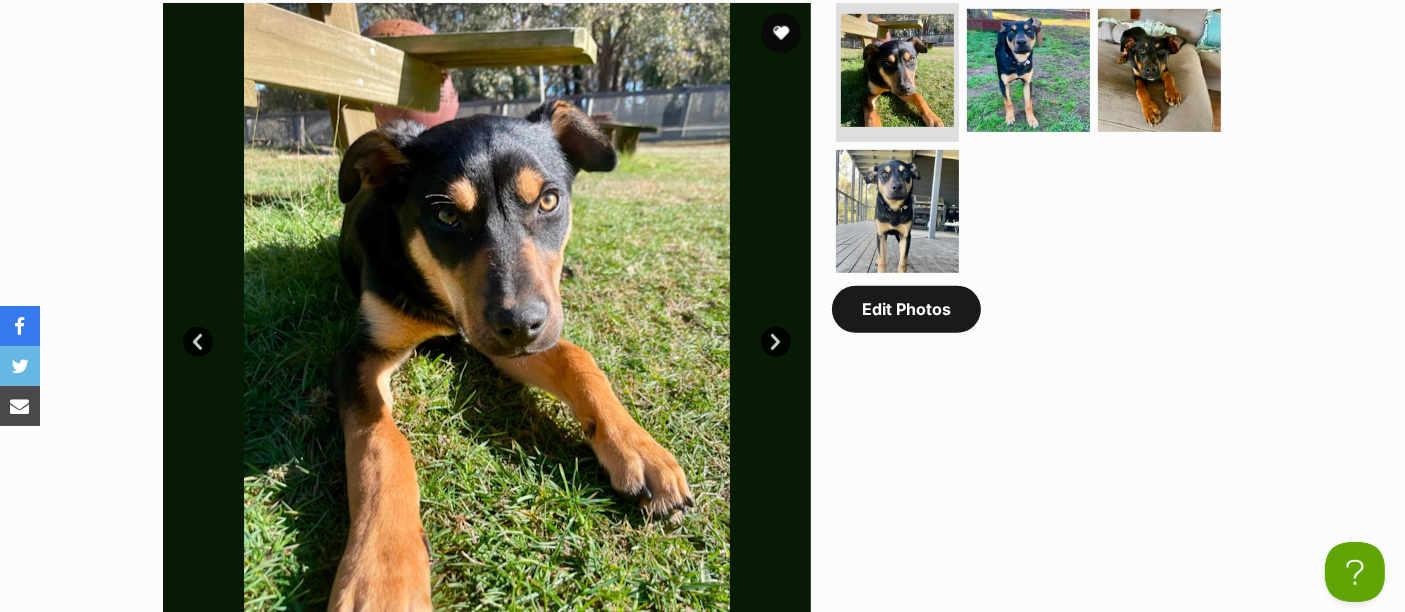 click on "Edit Photos" at bounding box center (906, 309) 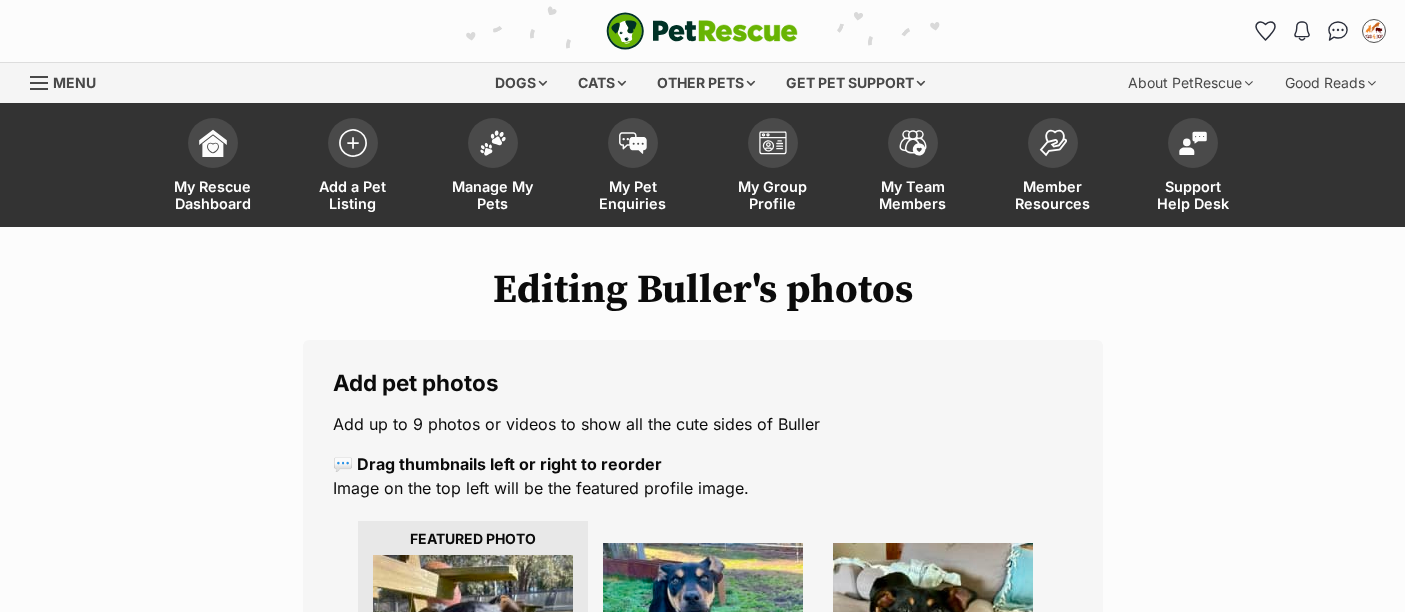 scroll, scrollTop: 0, scrollLeft: 0, axis: both 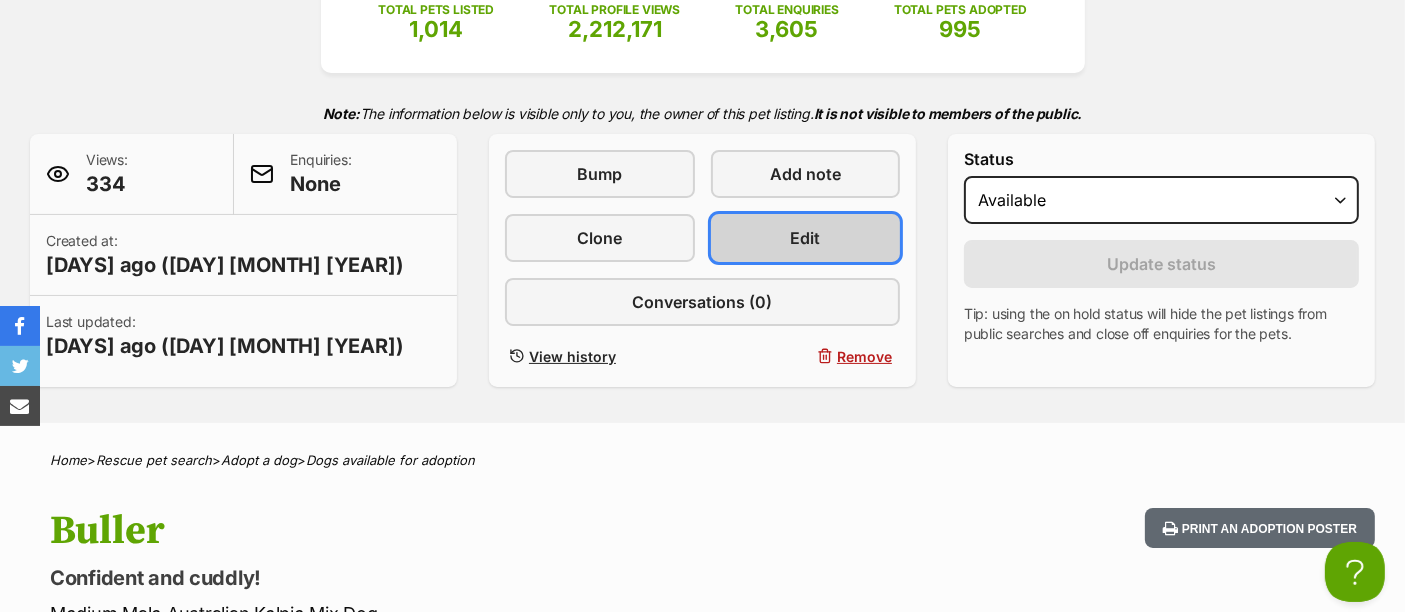click on "Edit" at bounding box center (806, 238) 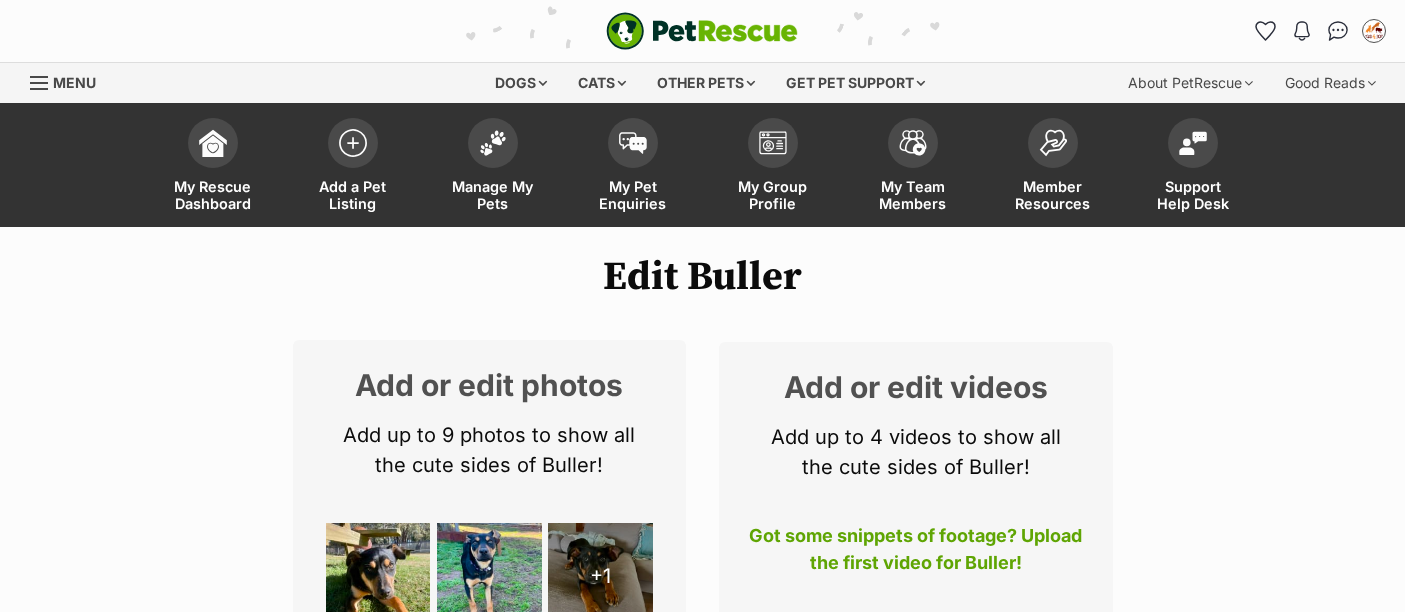 scroll, scrollTop: 0, scrollLeft: 0, axis: both 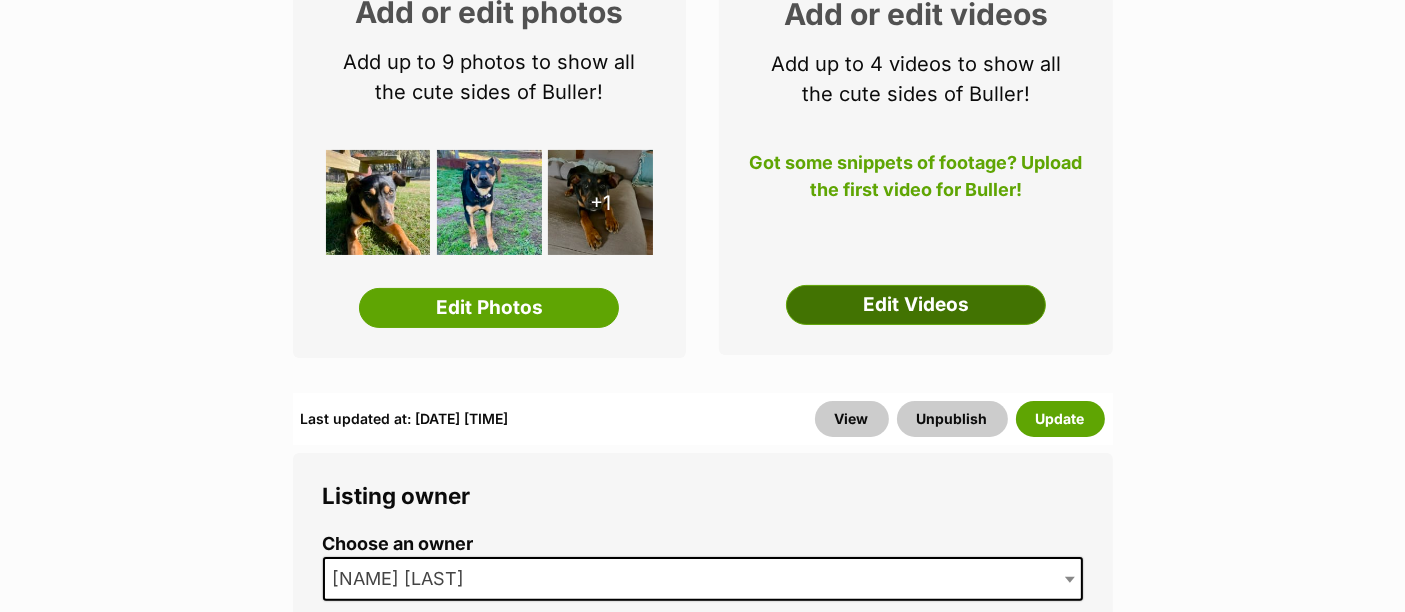 click on "Edit Videos" at bounding box center [916, 305] 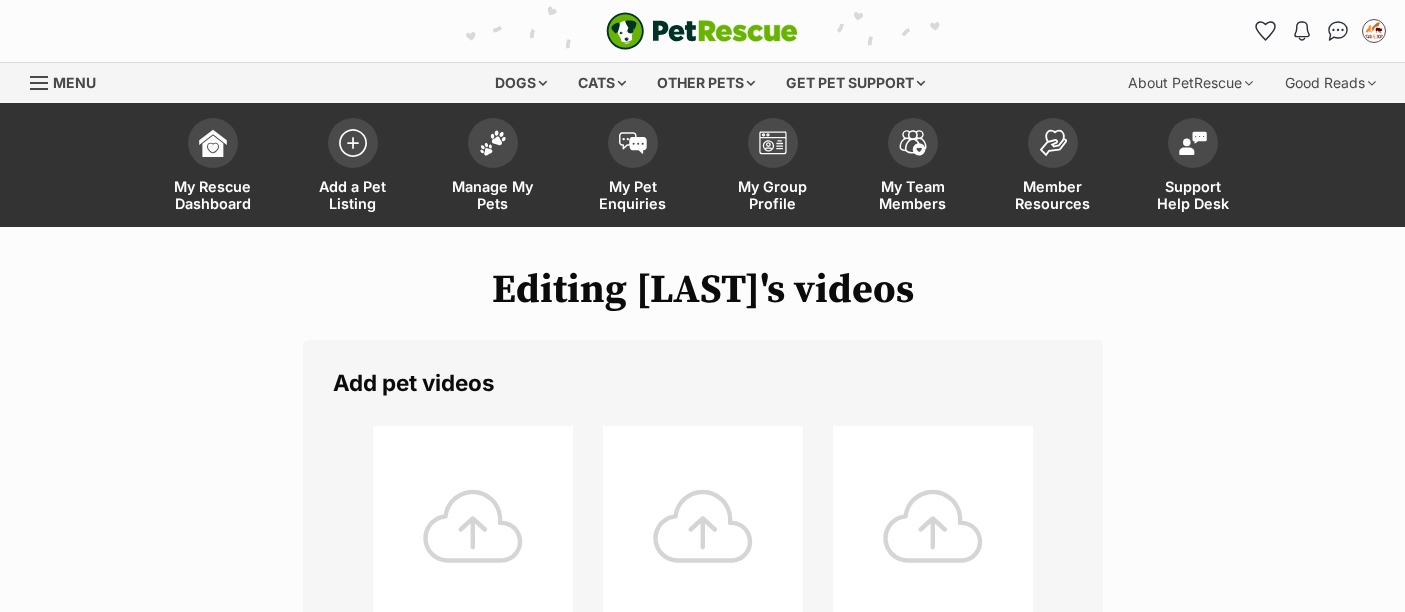 scroll, scrollTop: 0, scrollLeft: 0, axis: both 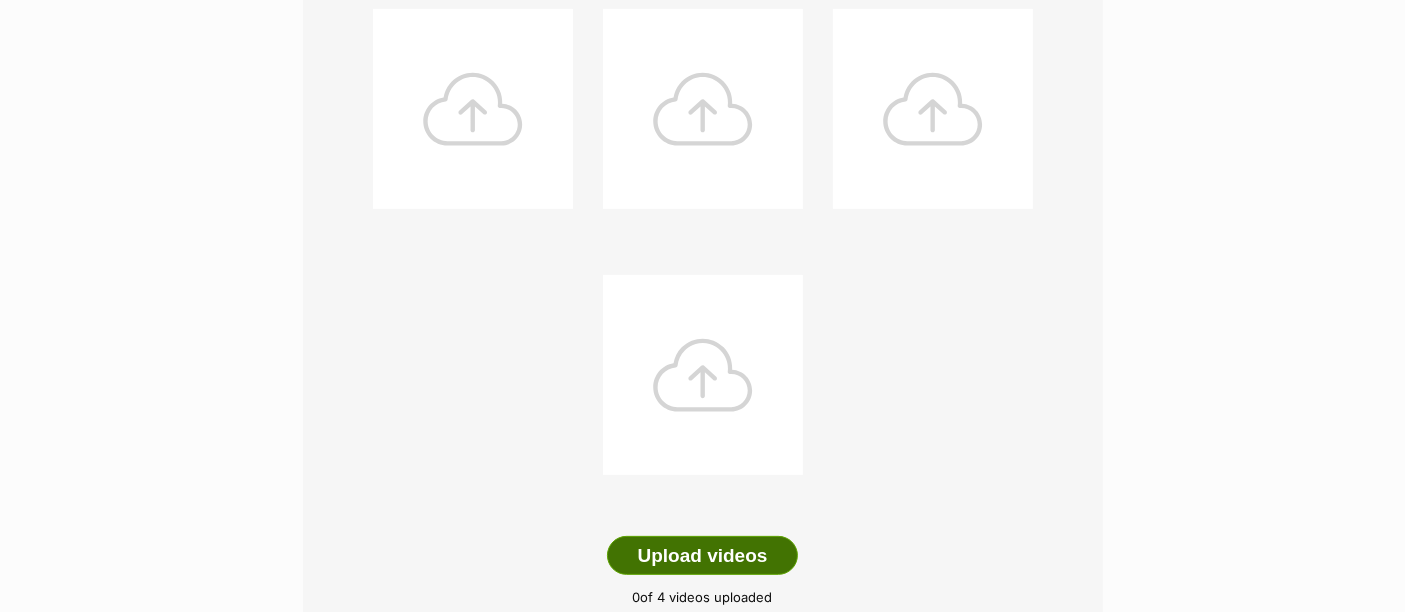click on "Upload videos" at bounding box center (703, 556) 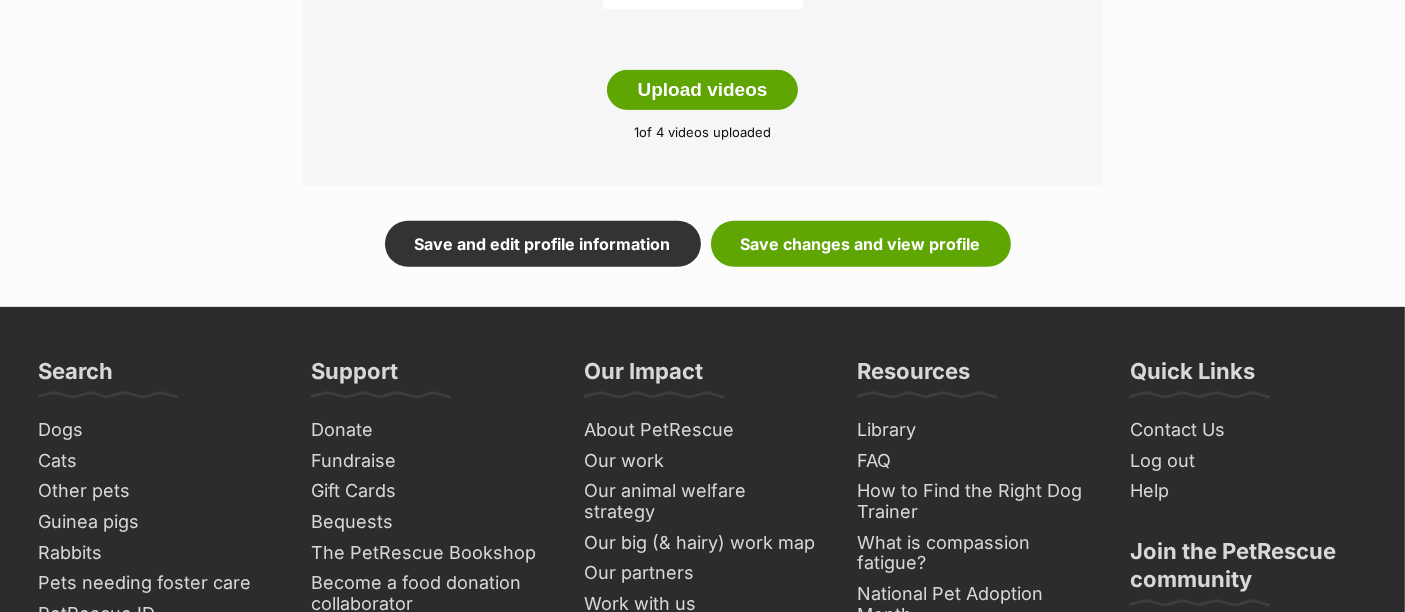 scroll, scrollTop: 882, scrollLeft: 0, axis: vertical 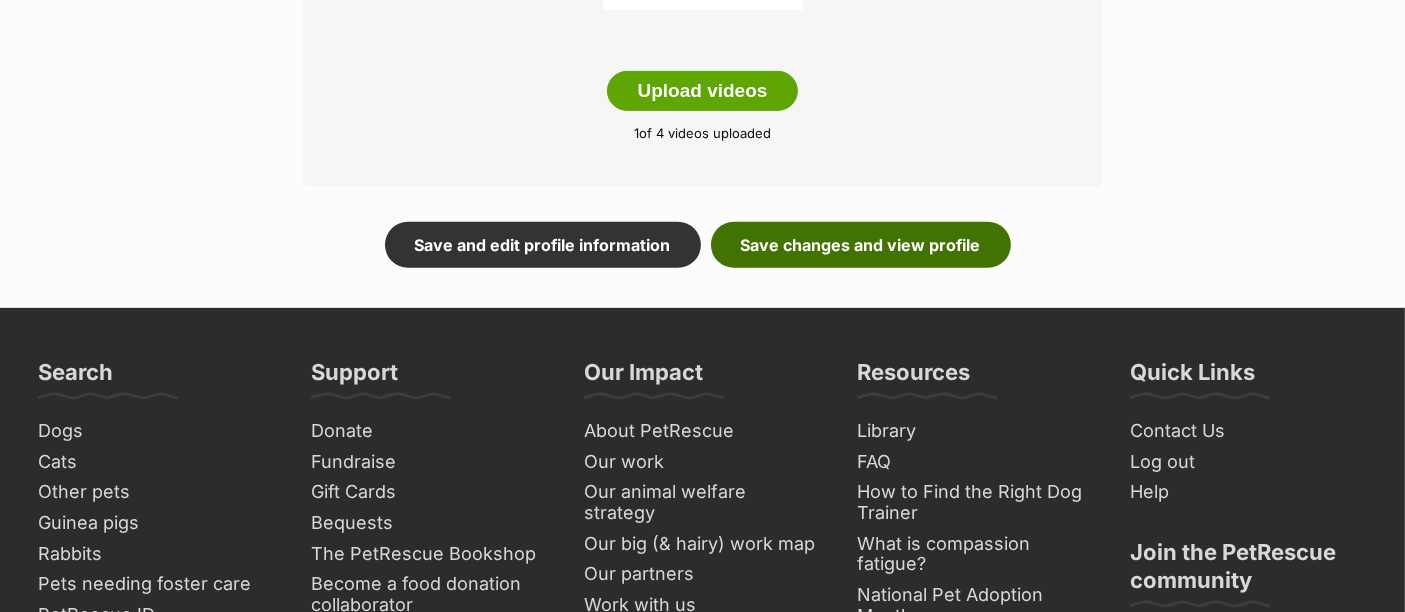 click on "Save changes and view profile" at bounding box center (861, 245) 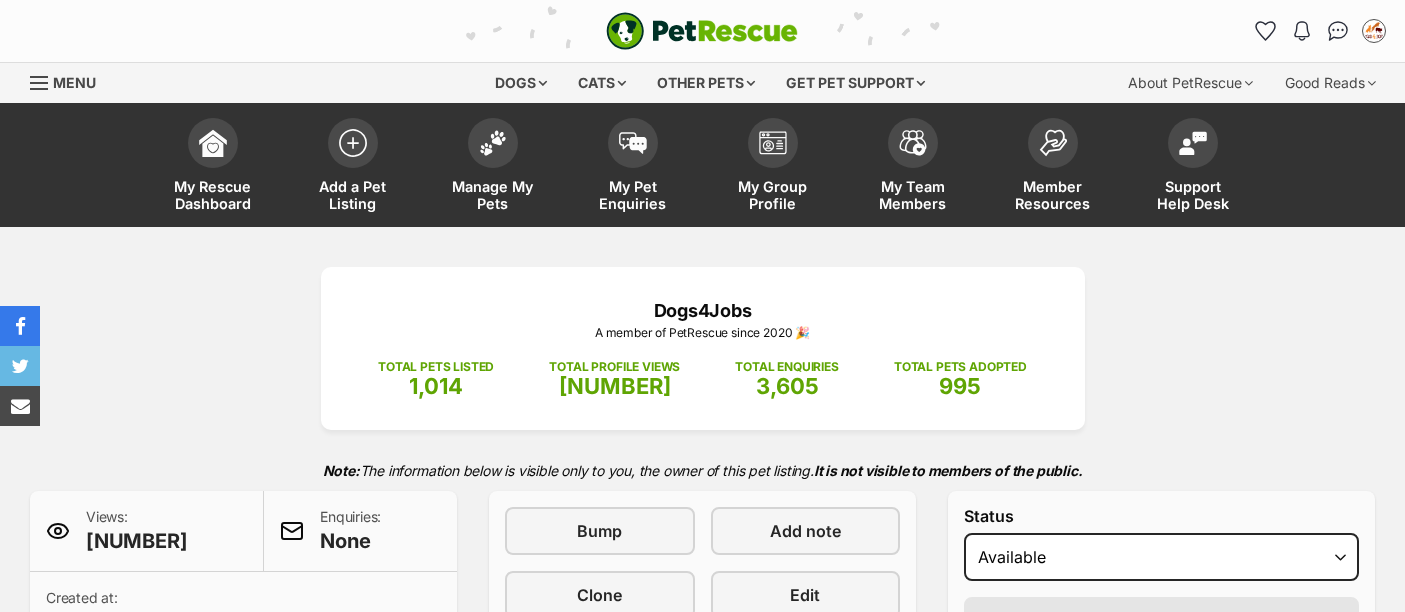 scroll, scrollTop: 0, scrollLeft: 0, axis: both 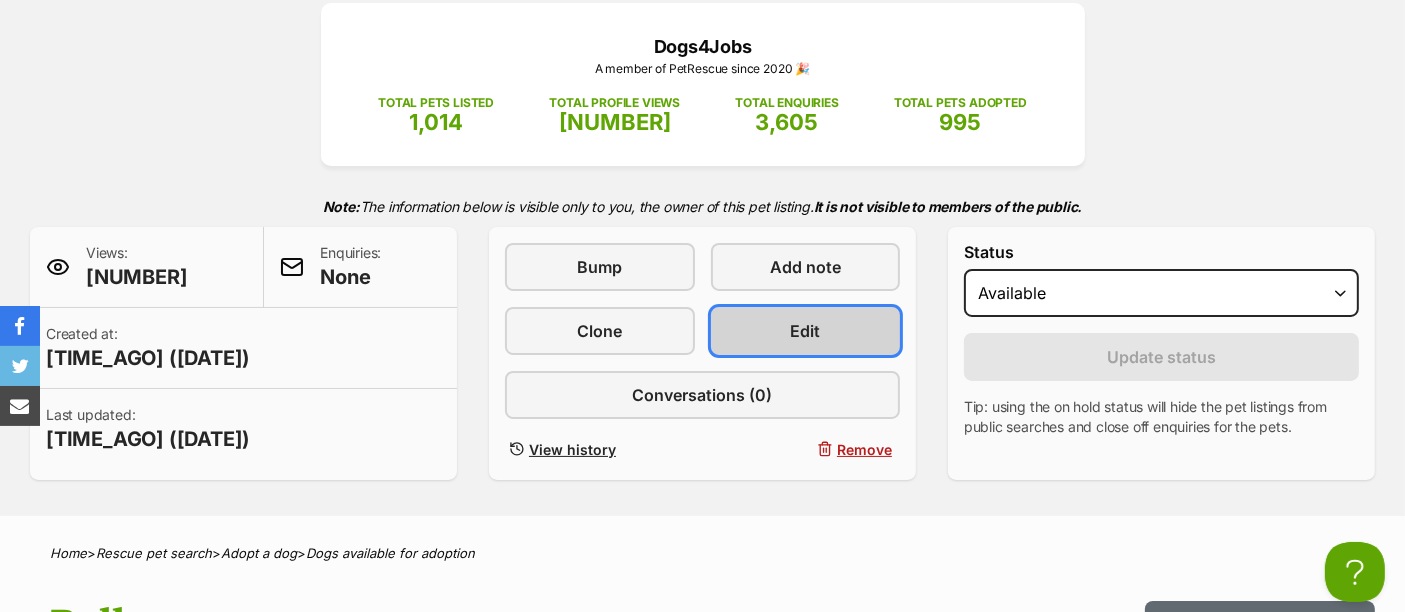 click on "Edit" at bounding box center [806, 331] 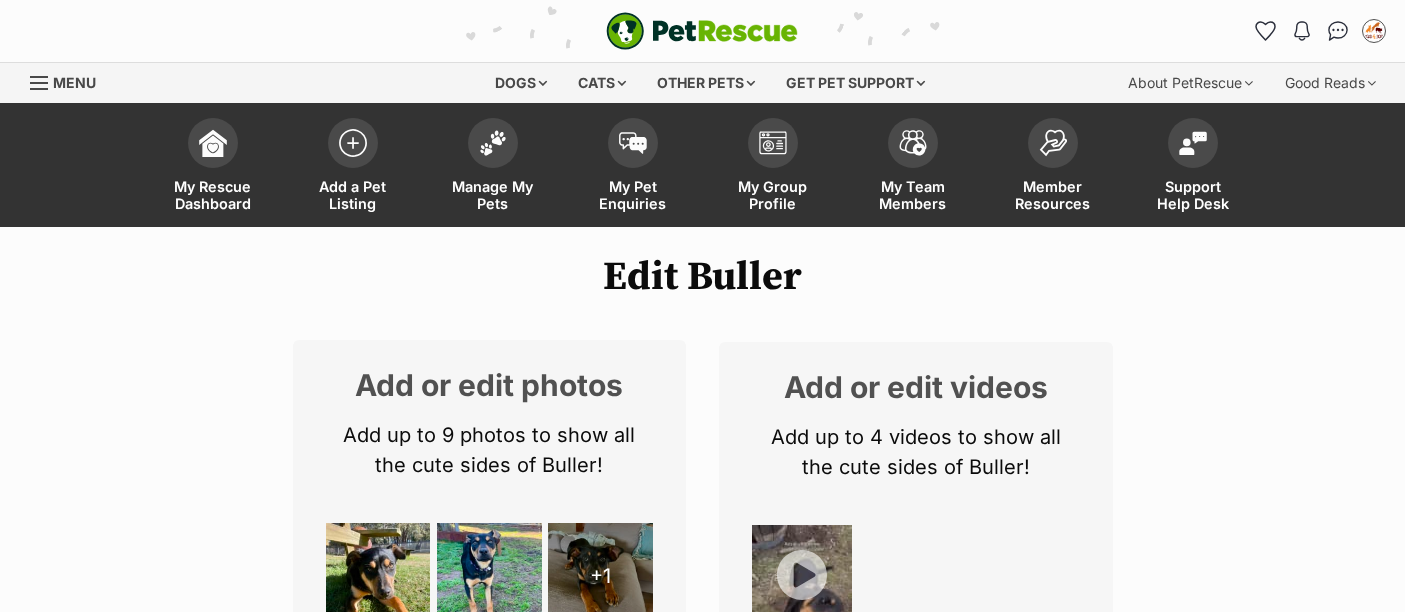 scroll, scrollTop: 0, scrollLeft: 0, axis: both 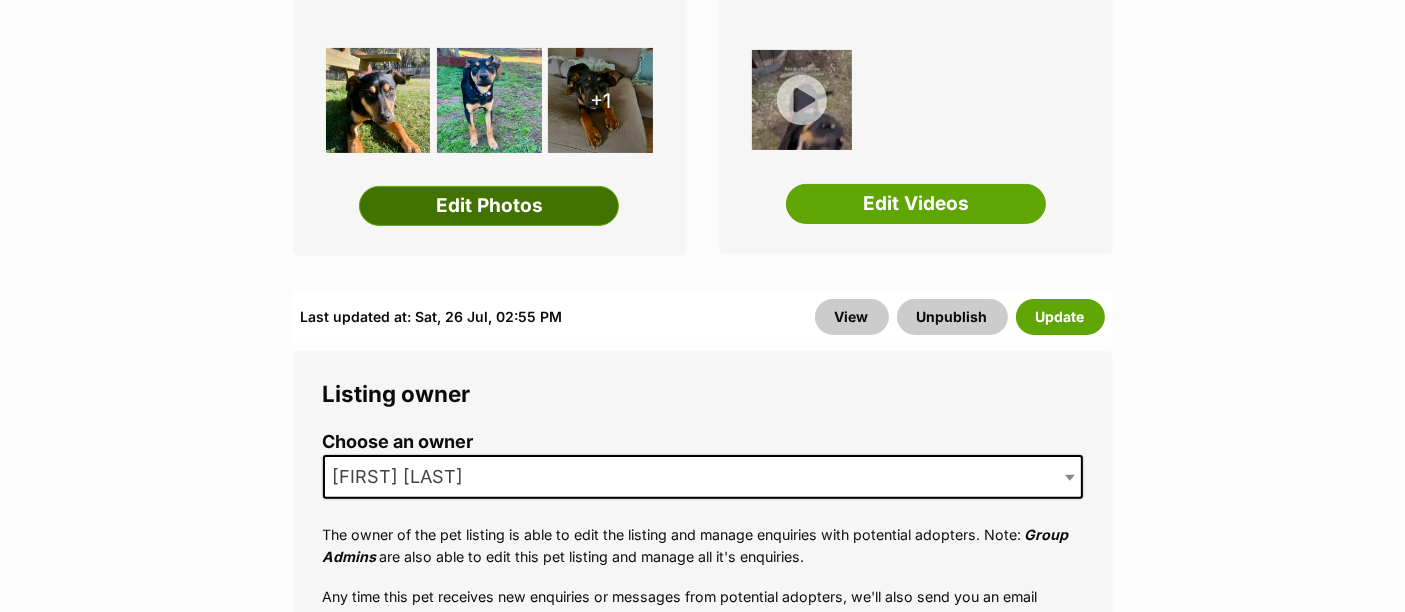 click on "Edit Photos" at bounding box center [489, 206] 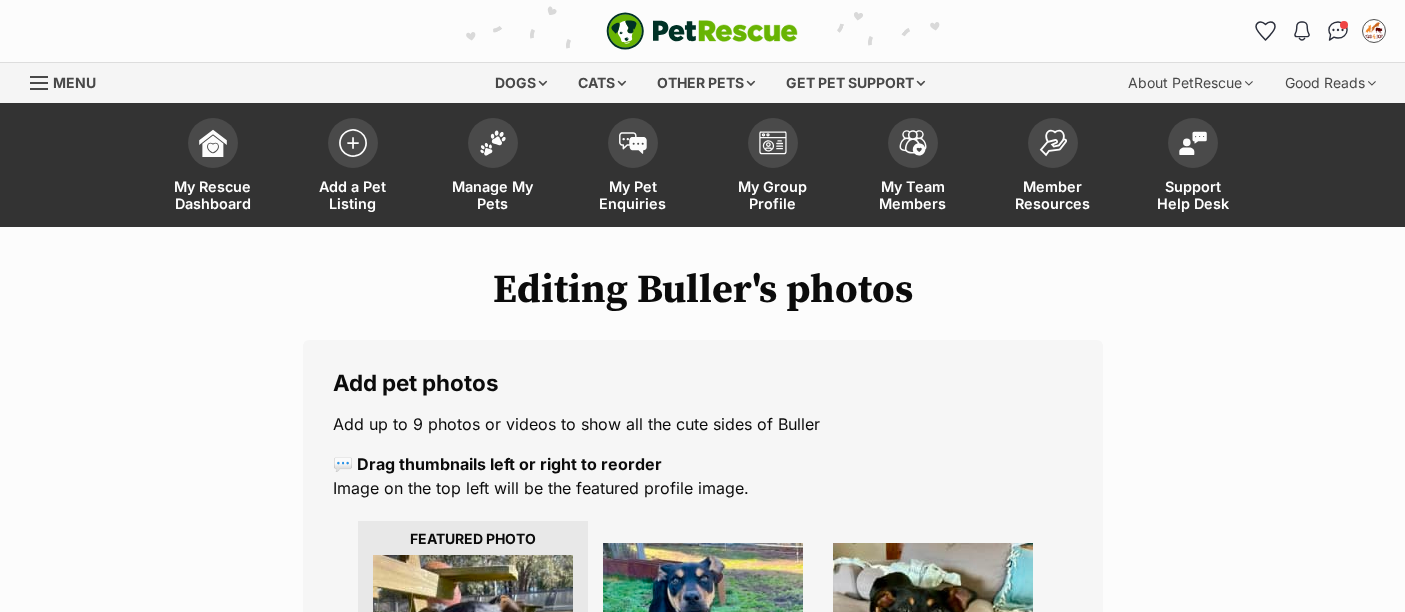 scroll, scrollTop: 0, scrollLeft: 0, axis: both 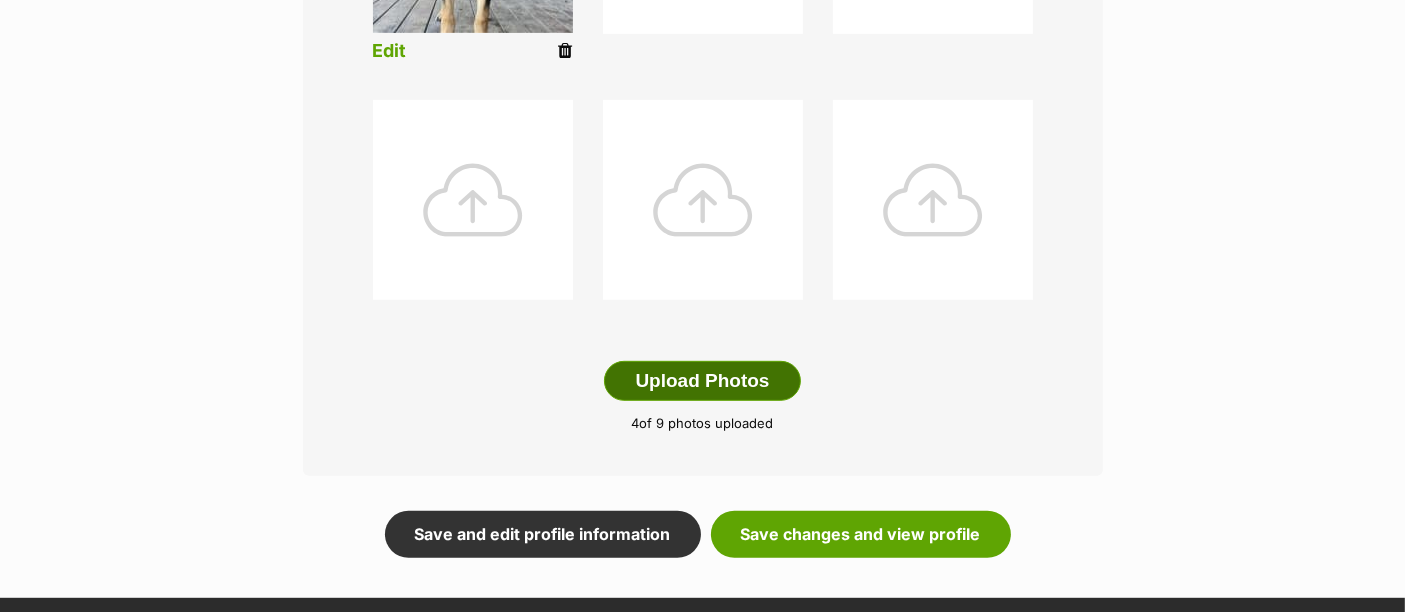 click on "Upload Photos" at bounding box center [702, 381] 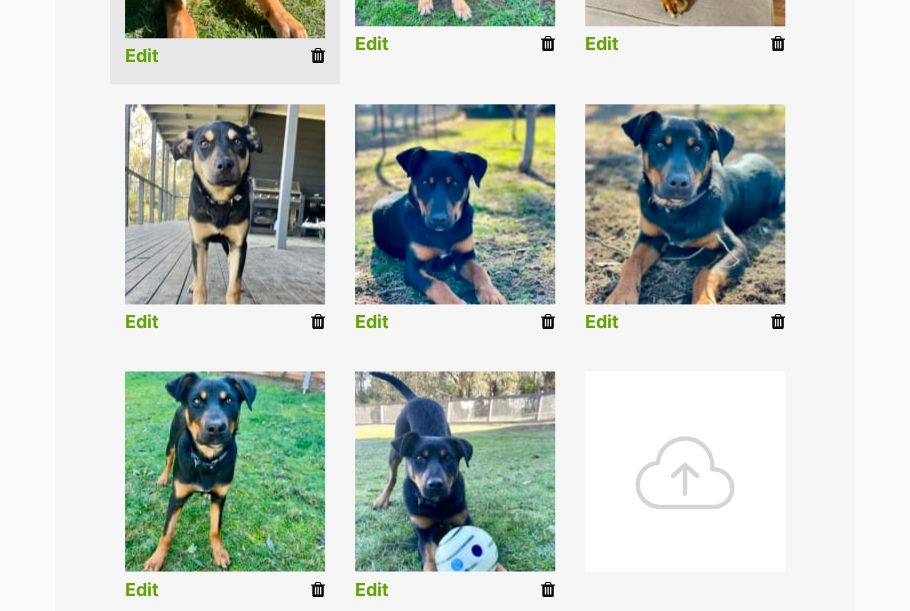 scroll, scrollTop: 717, scrollLeft: 0, axis: vertical 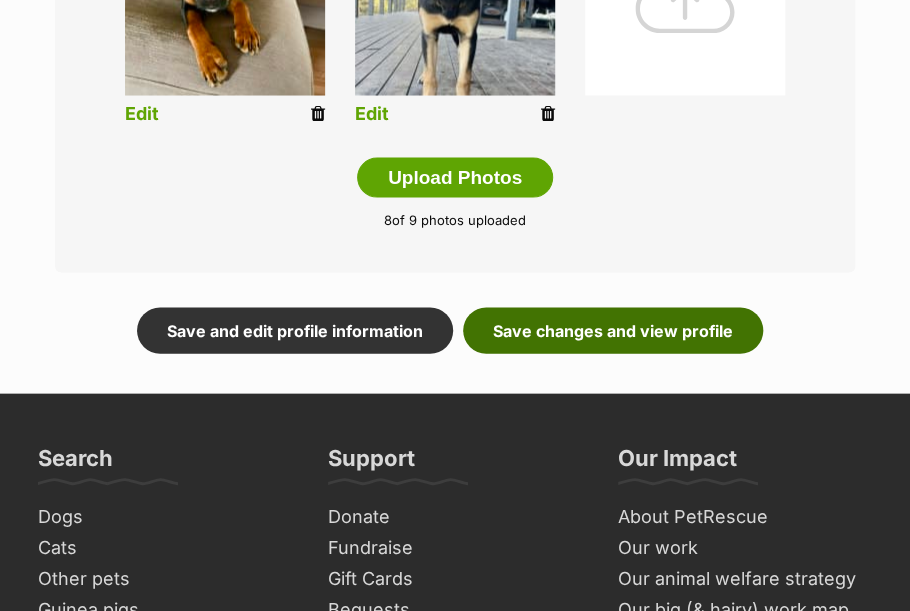 click on "Save changes and view profile" at bounding box center [613, 330] 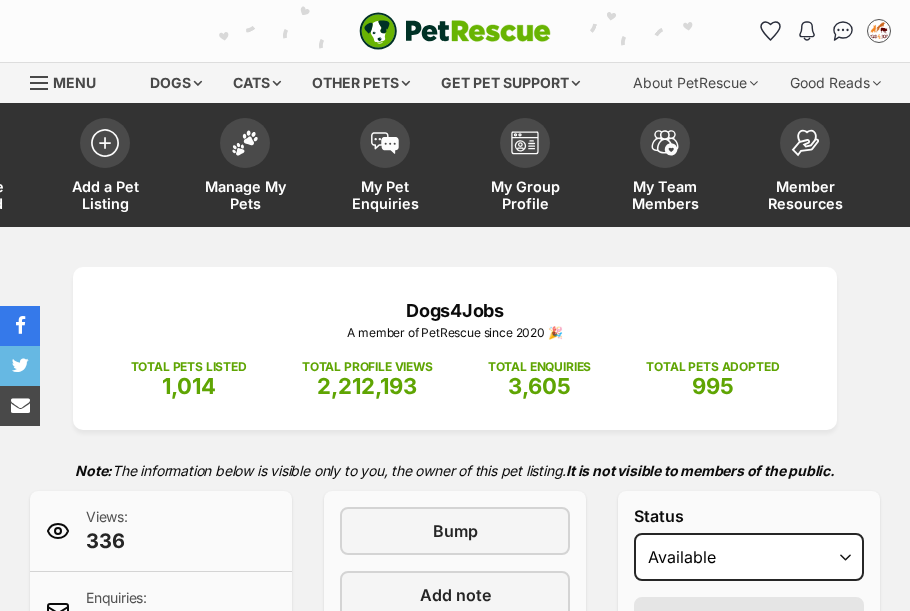 scroll, scrollTop: 0, scrollLeft: 0, axis: both 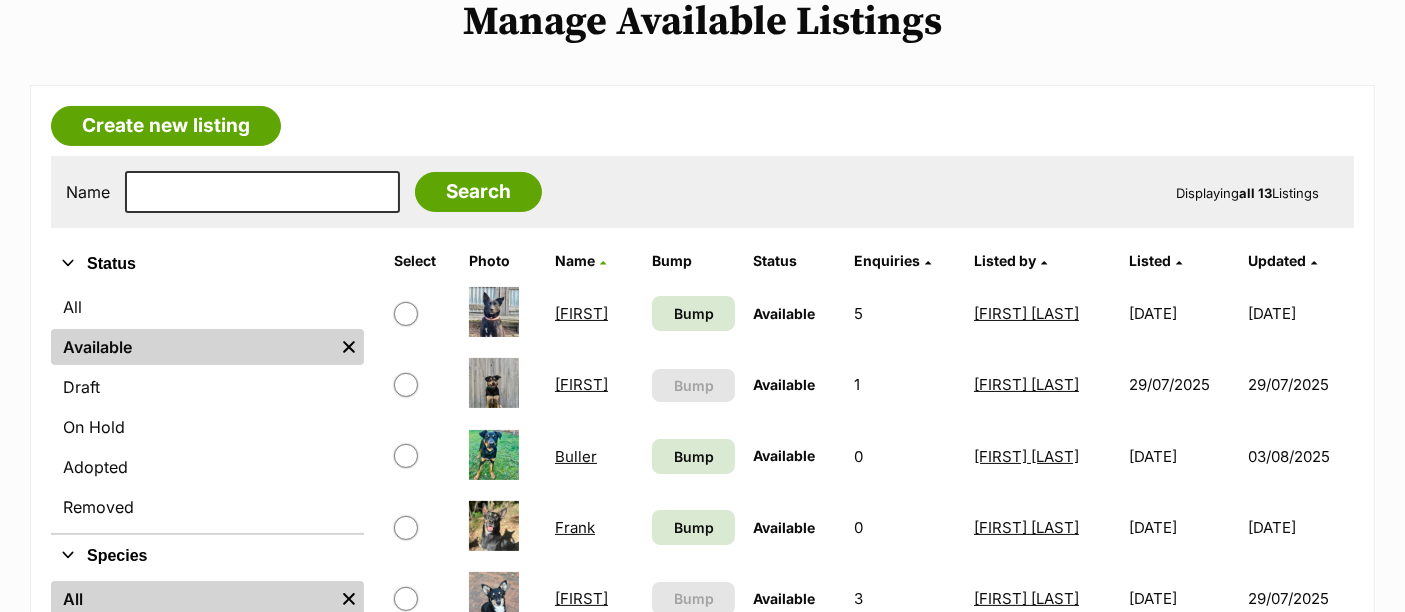 click on "Buller" at bounding box center (576, 456) 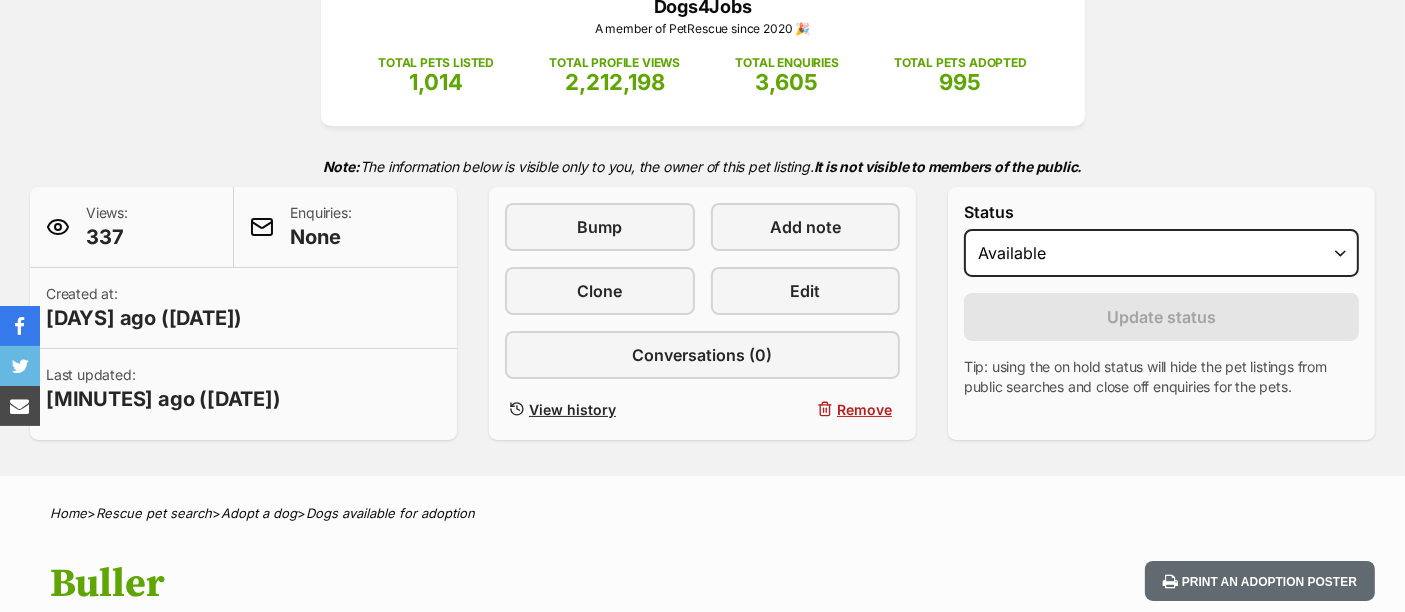 scroll, scrollTop: 297, scrollLeft: 0, axis: vertical 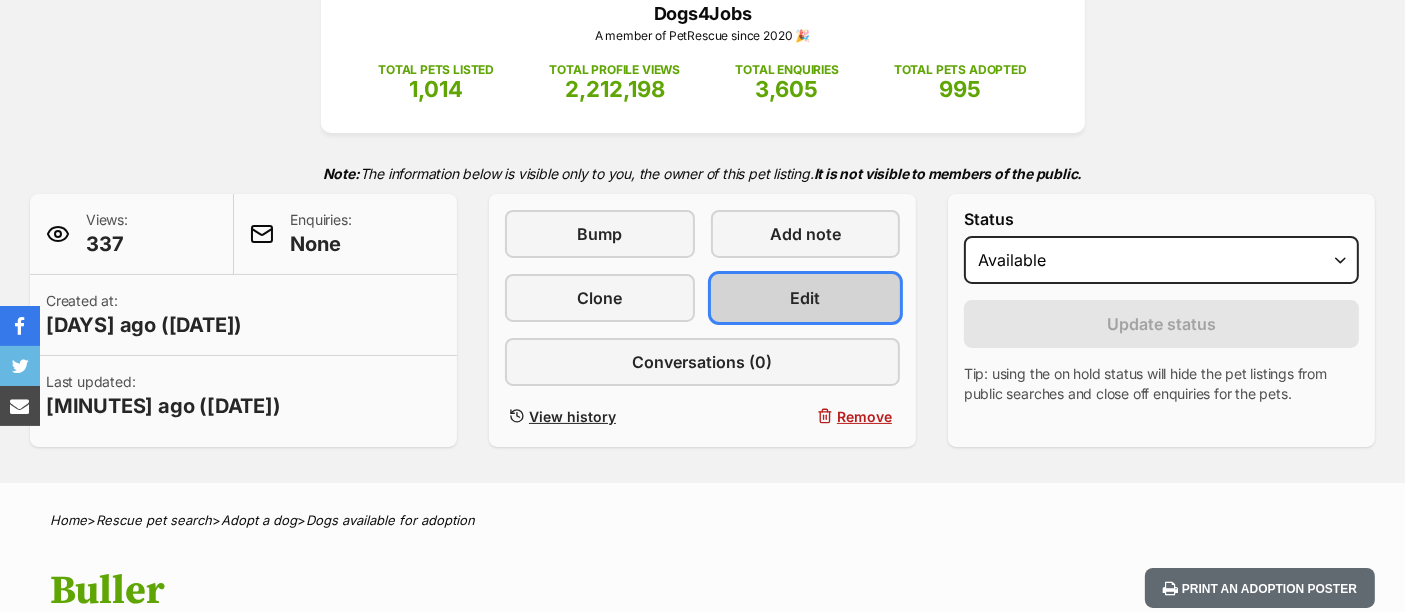 click on "Edit" at bounding box center (805, 298) 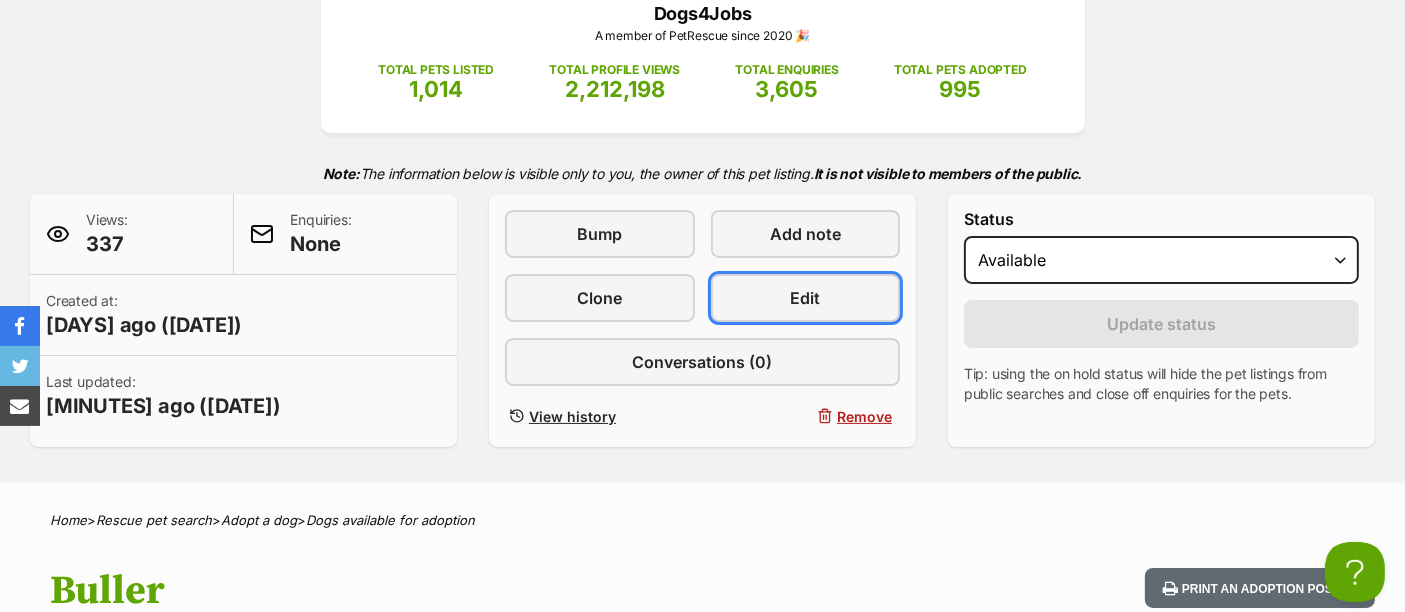 scroll, scrollTop: 0, scrollLeft: 0, axis: both 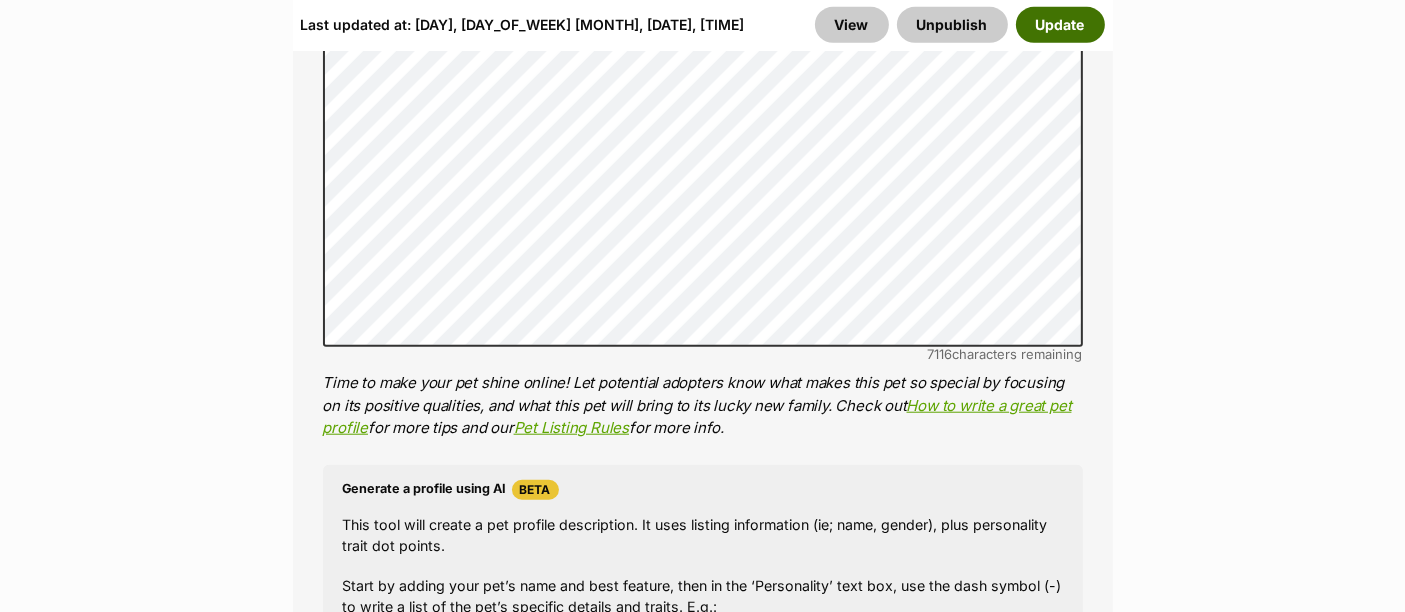 click on "Update" at bounding box center [1060, 25] 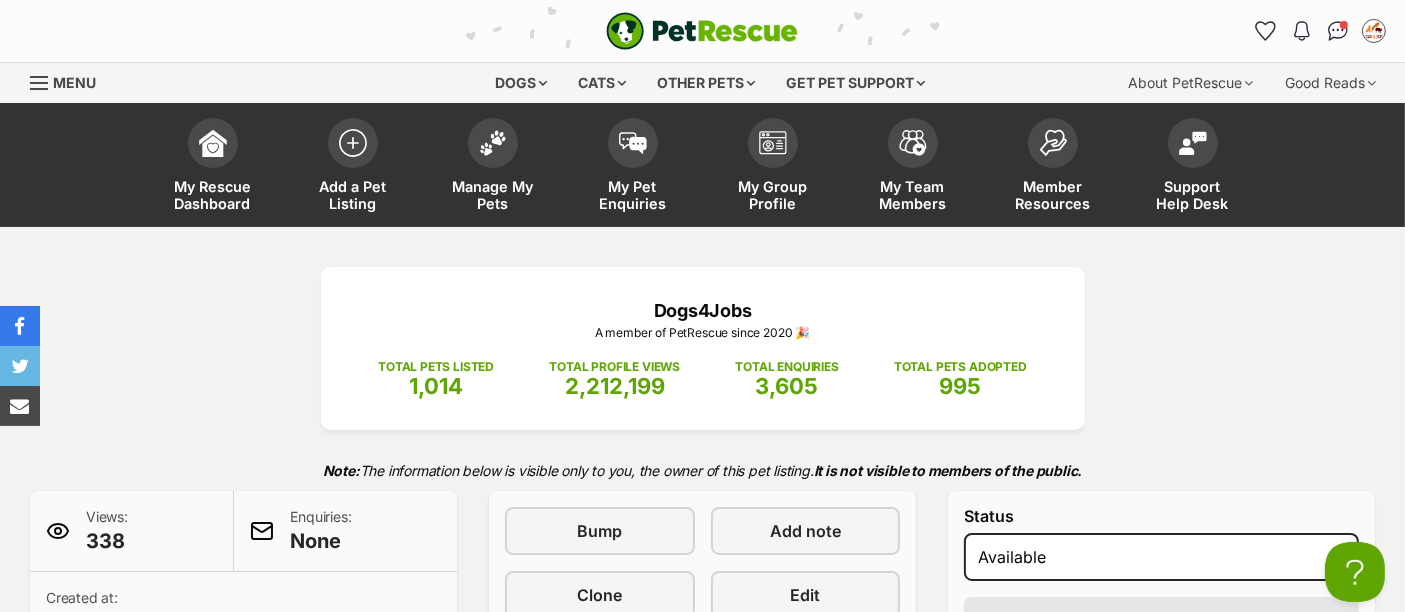 scroll, scrollTop: 0, scrollLeft: 0, axis: both 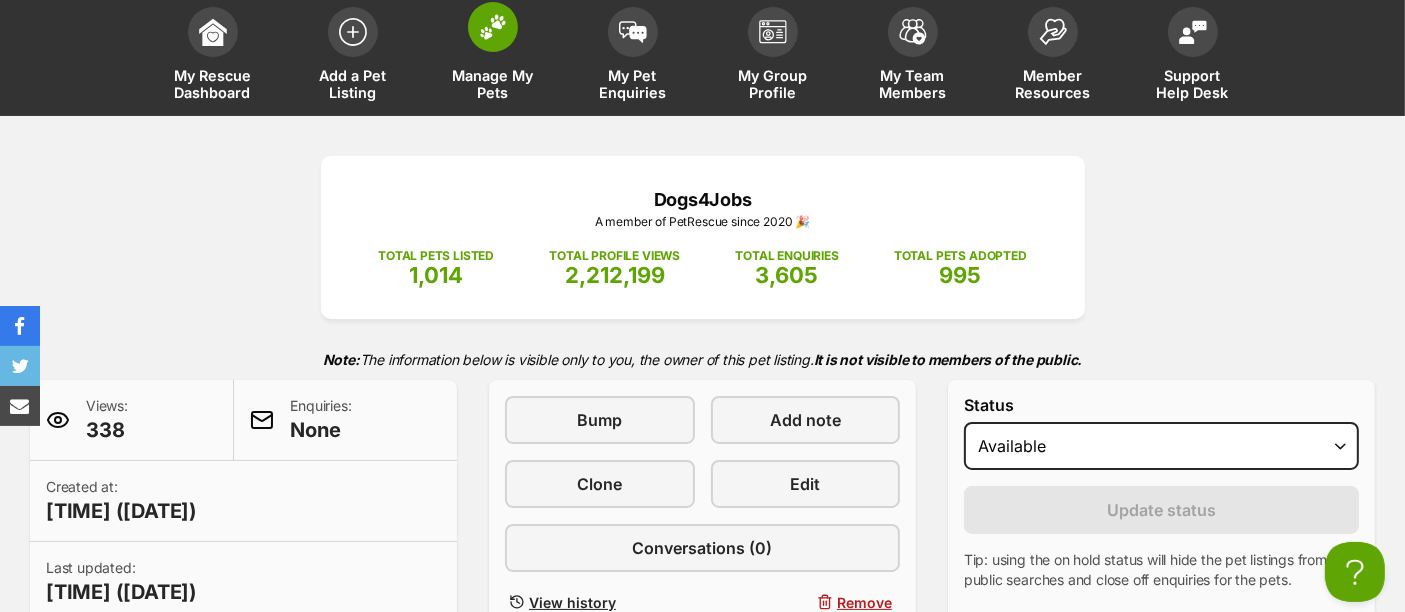 click on "Manage My Pets" at bounding box center [493, 84] 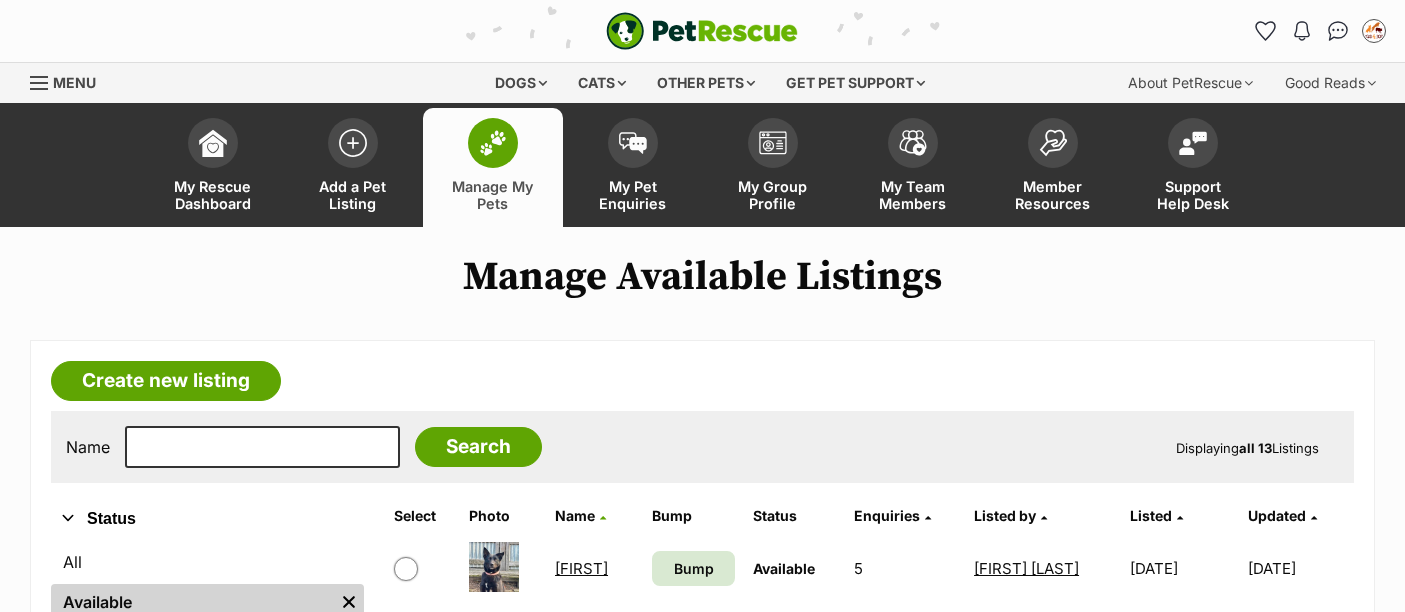 scroll, scrollTop: 391, scrollLeft: 0, axis: vertical 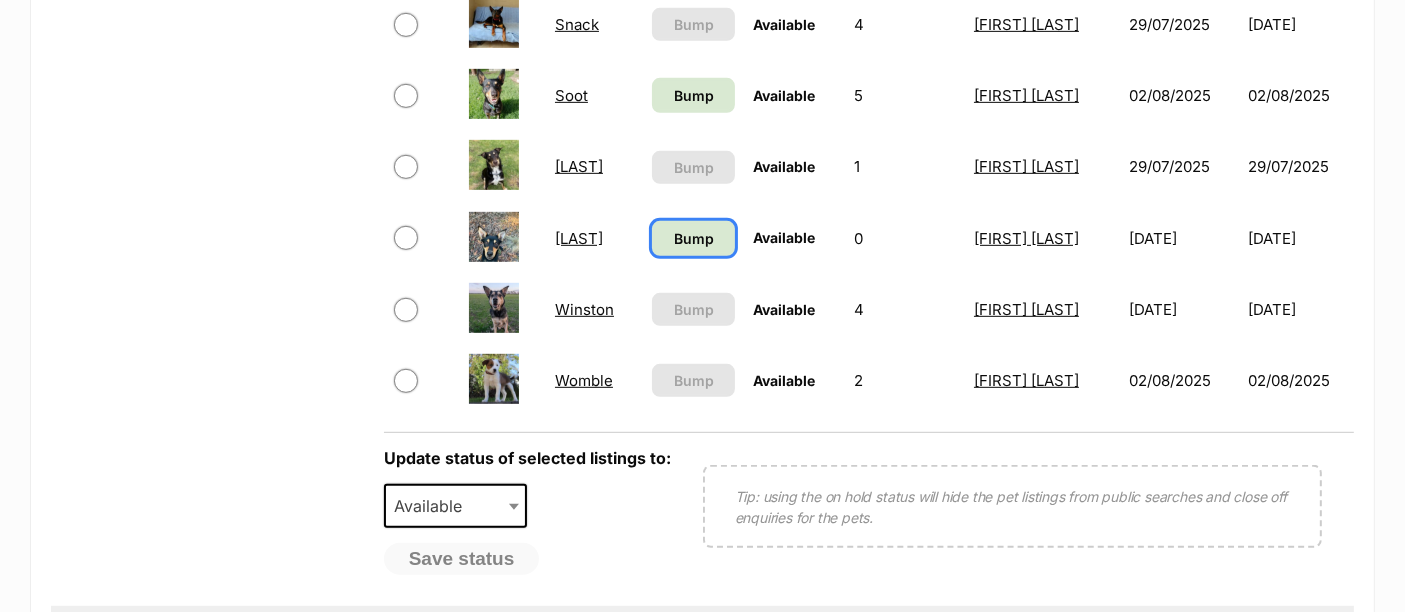 click on "Bump" at bounding box center (694, 238) 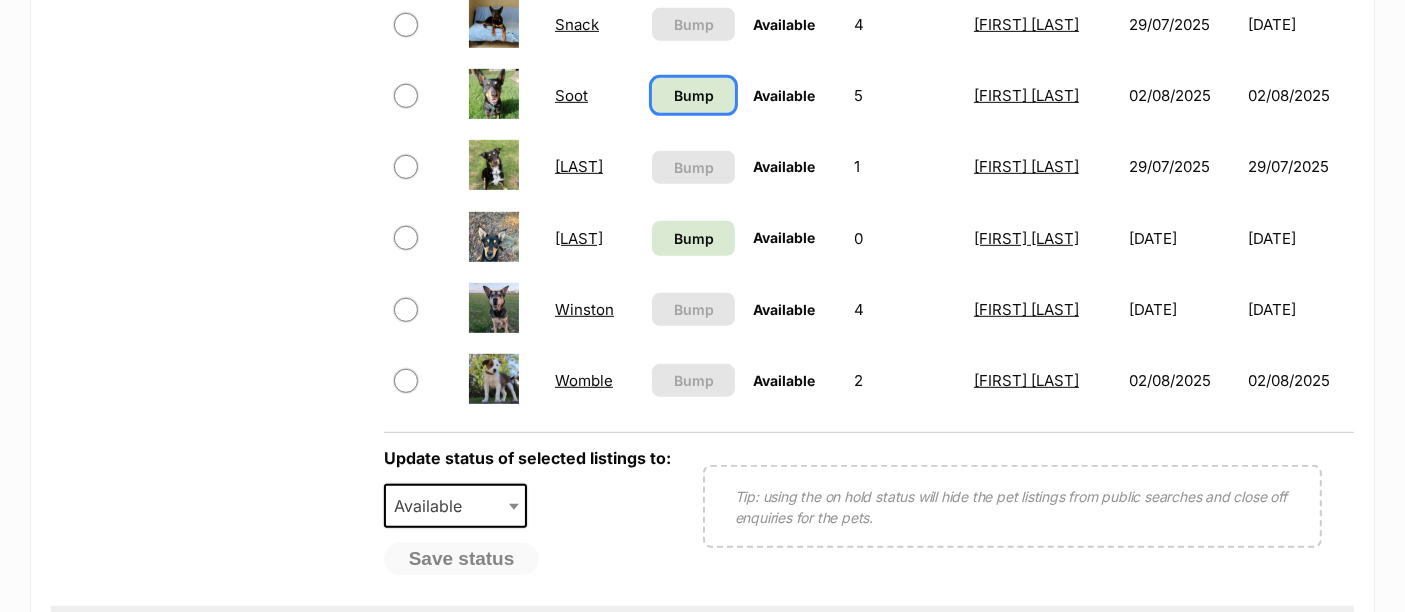 click on "Bump" at bounding box center (694, 95) 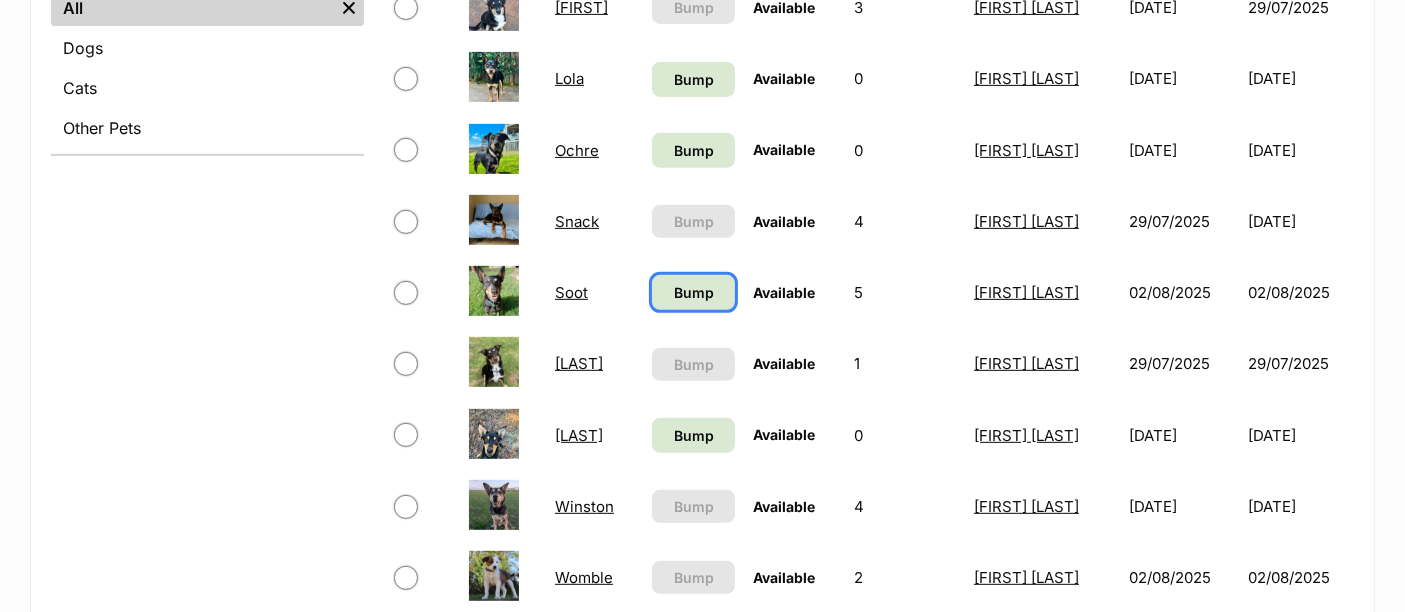 scroll, scrollTop: 848, scrollLeft: 0, axis: vertical 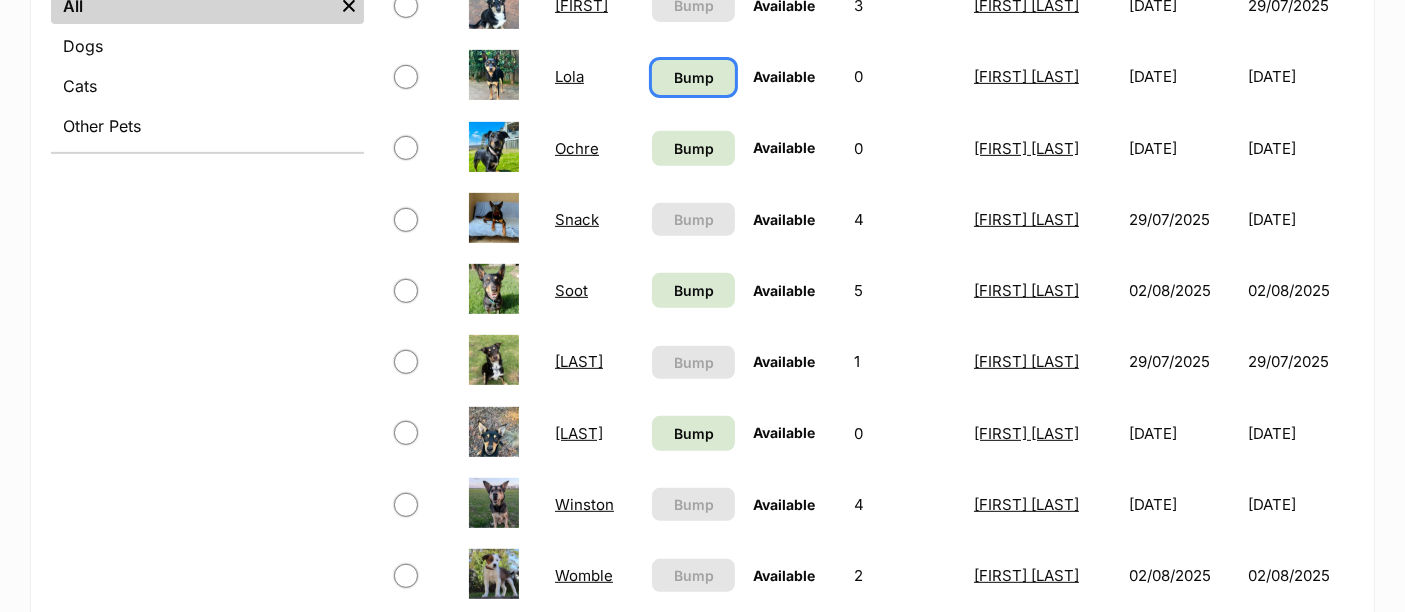 click on "Bump" at bounding box center [693, 77] 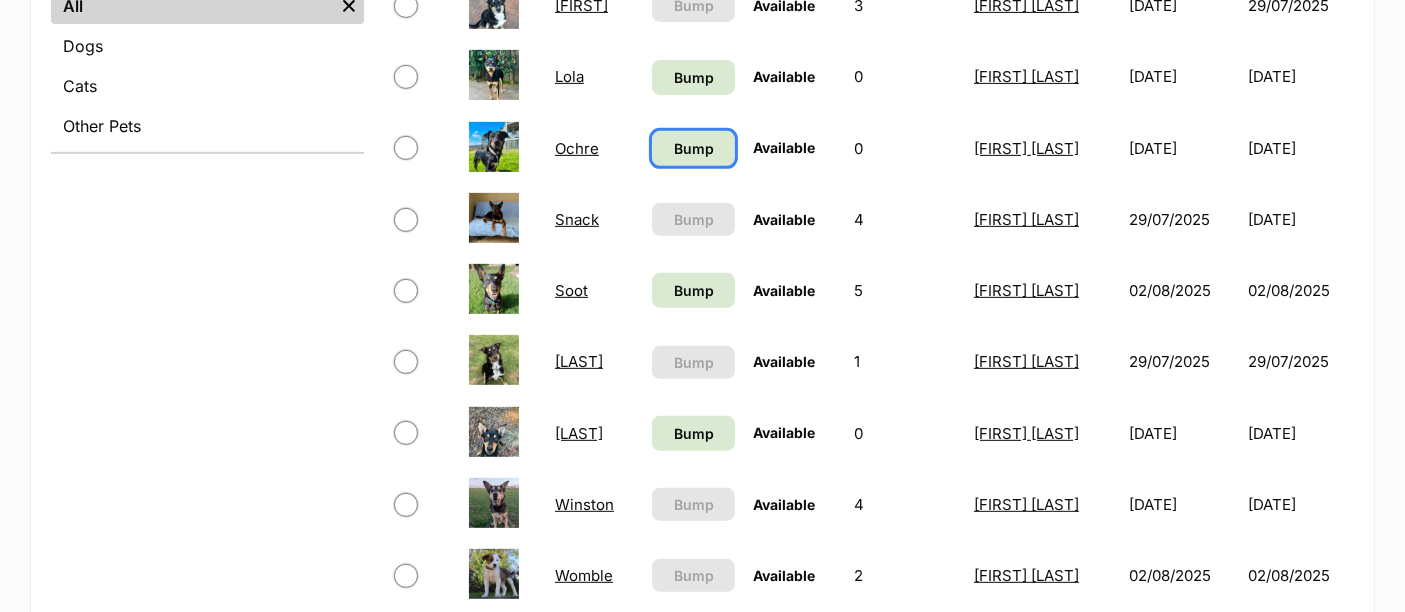 click on "Bump" at bounding box center (694, 148) 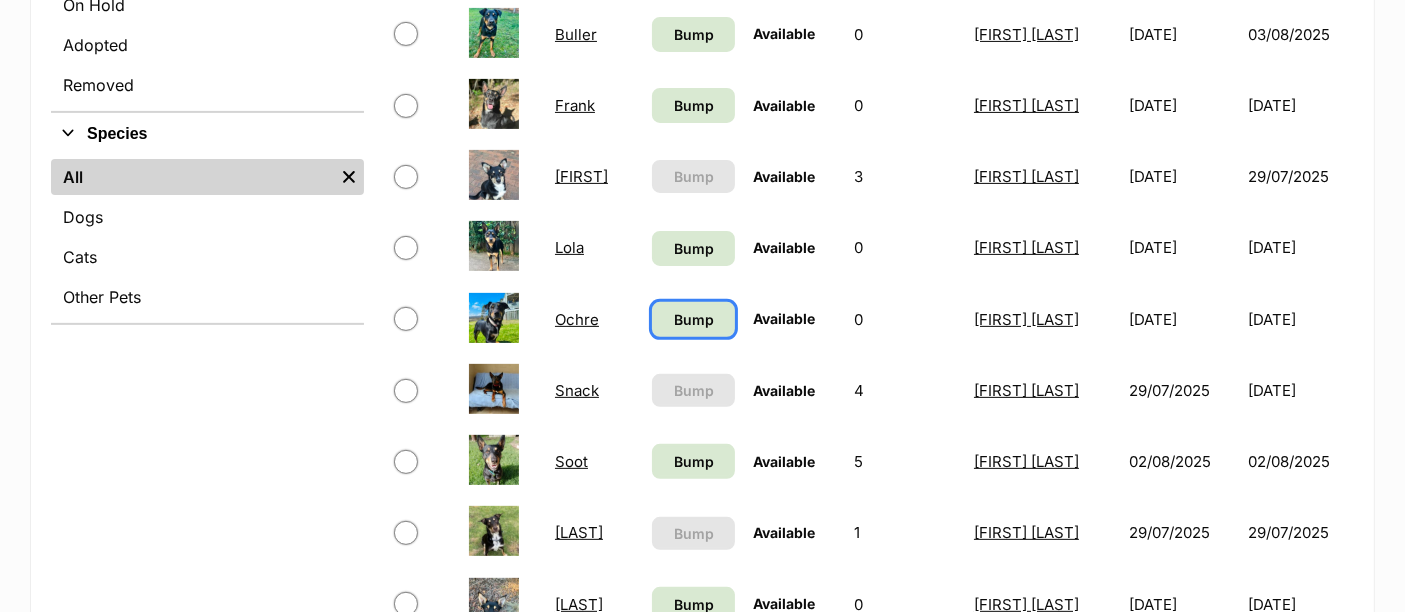 scroll, scrollTop: 677, scrollLeft: 0, axis: vertical 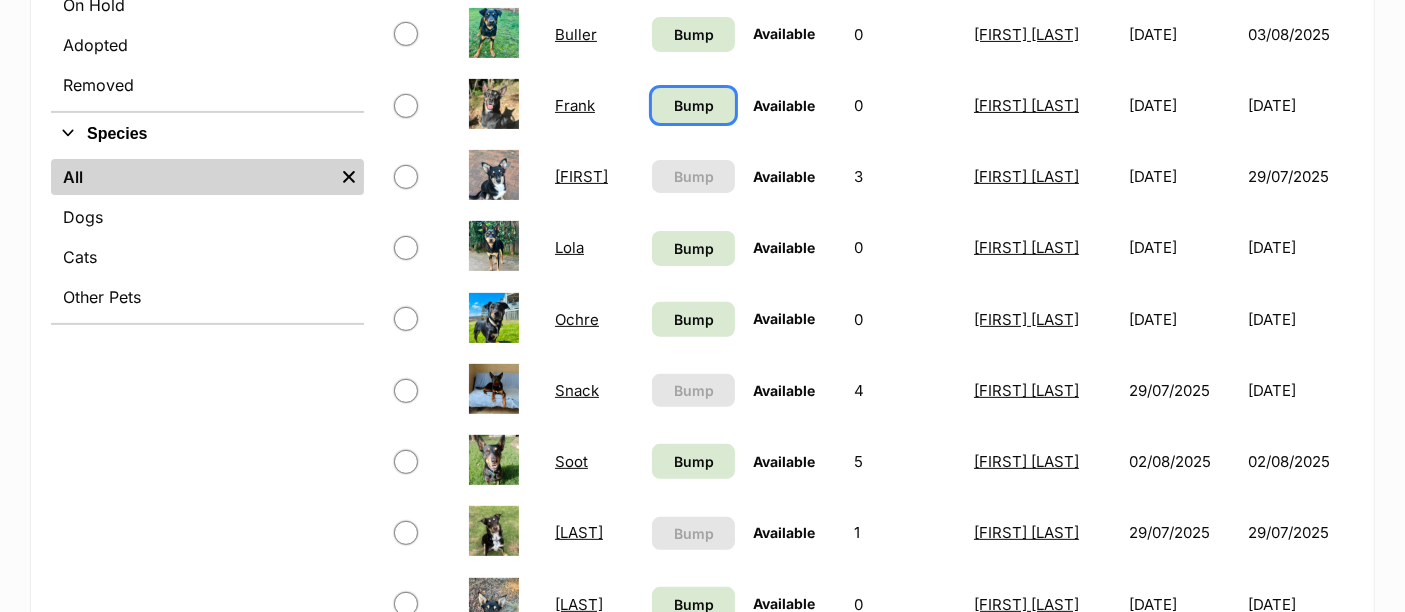 click on "Bump" at bounding box center [693, 105] 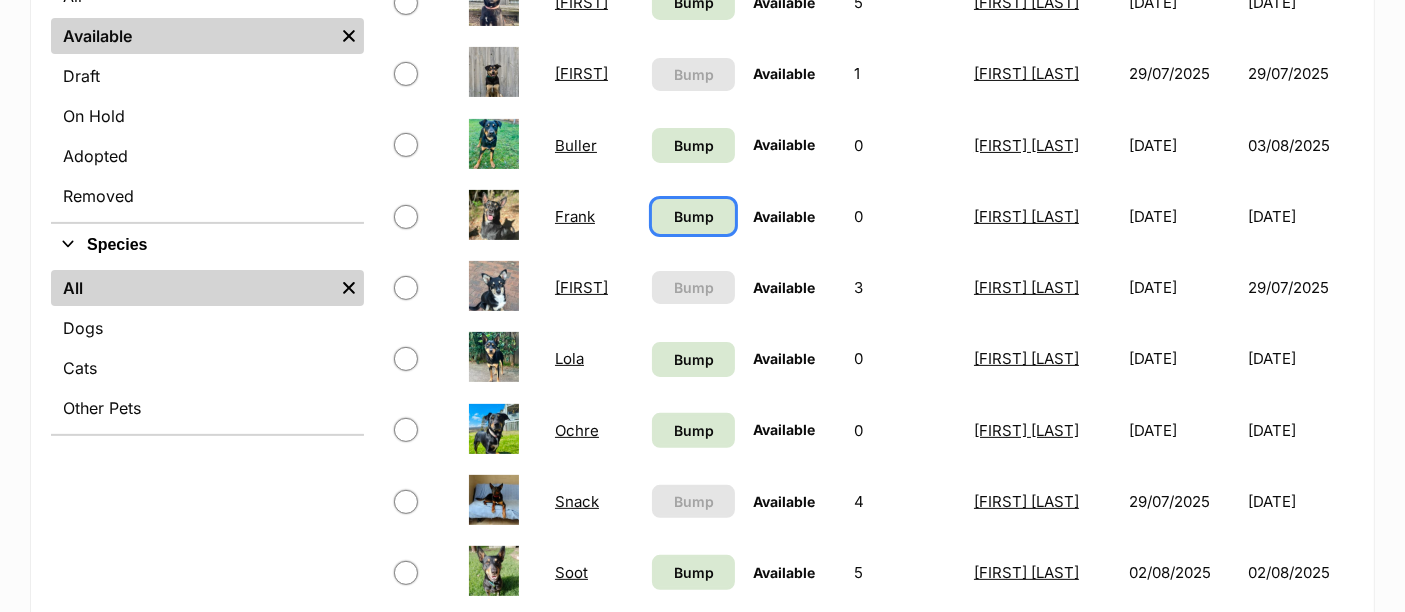 scroll, scrollTop: 486, scrollLeft: 0, axis: vertical 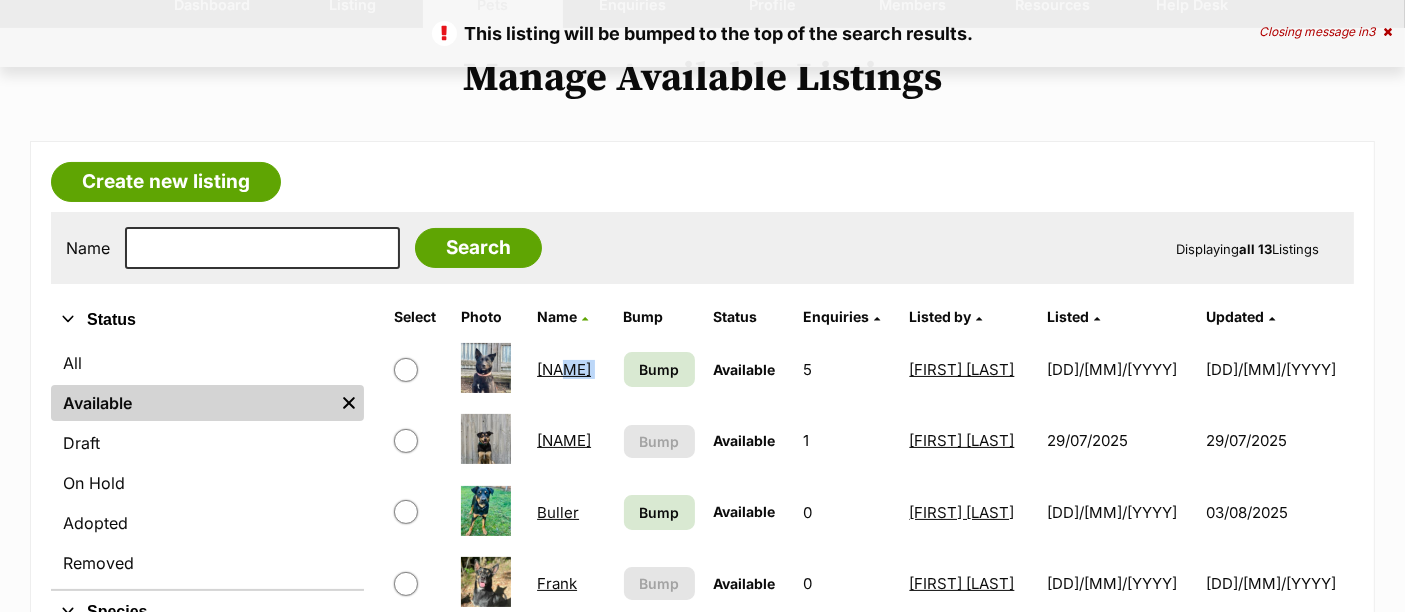 drag, startPoint x: 0, startPoint y: 0, endPoint x: 645, endPoint y: 401, distance: 759.4906 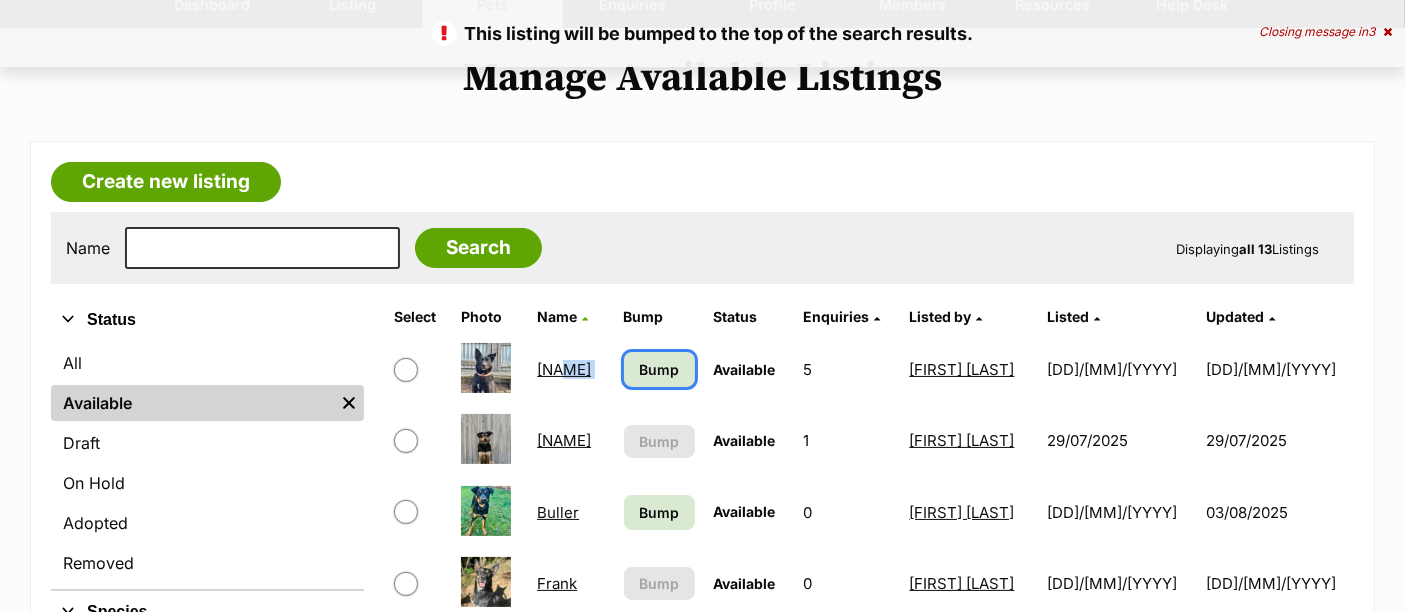 click on "Bump" at bounding box center (660, 369) 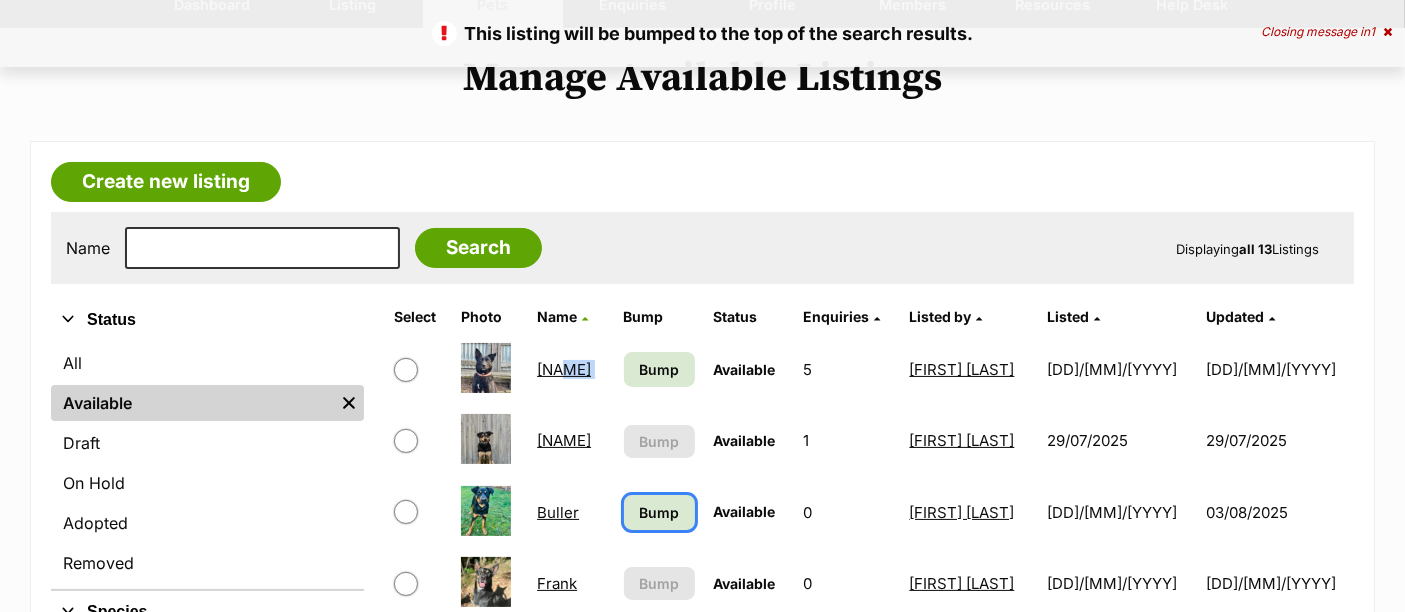click on "Bump" at bounding box center (659, 512) 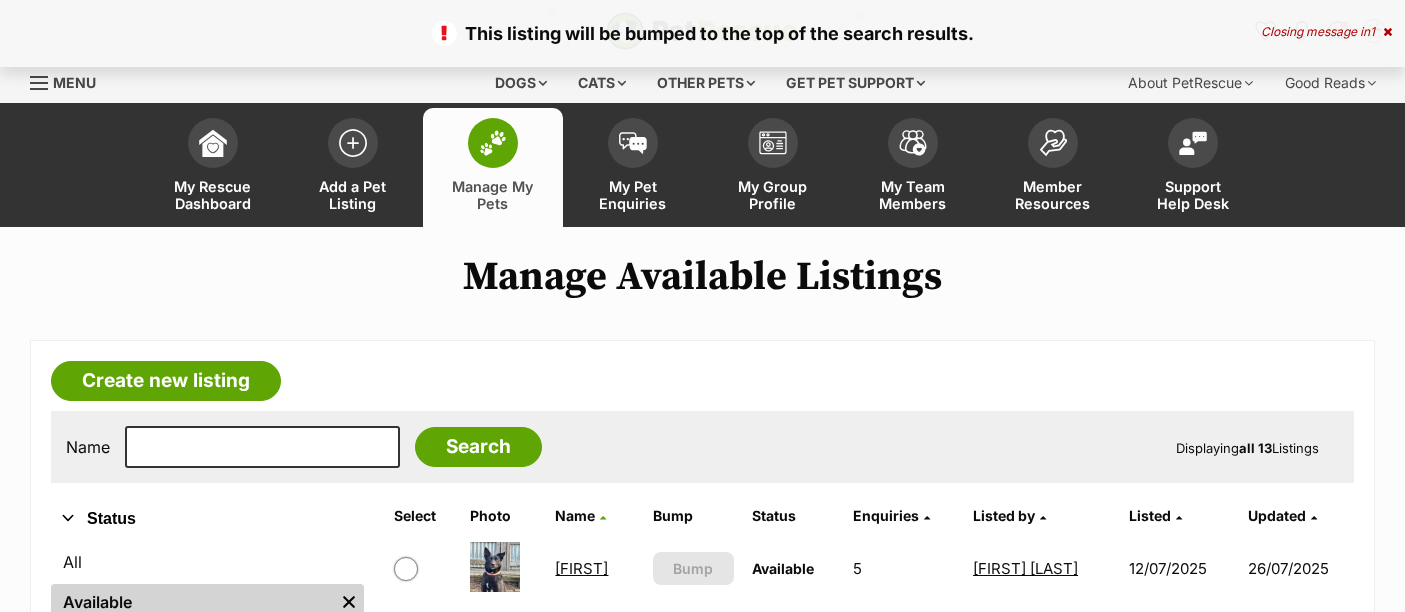 scroll, scrollTop: 0, scrollLeft: 0, axis: both 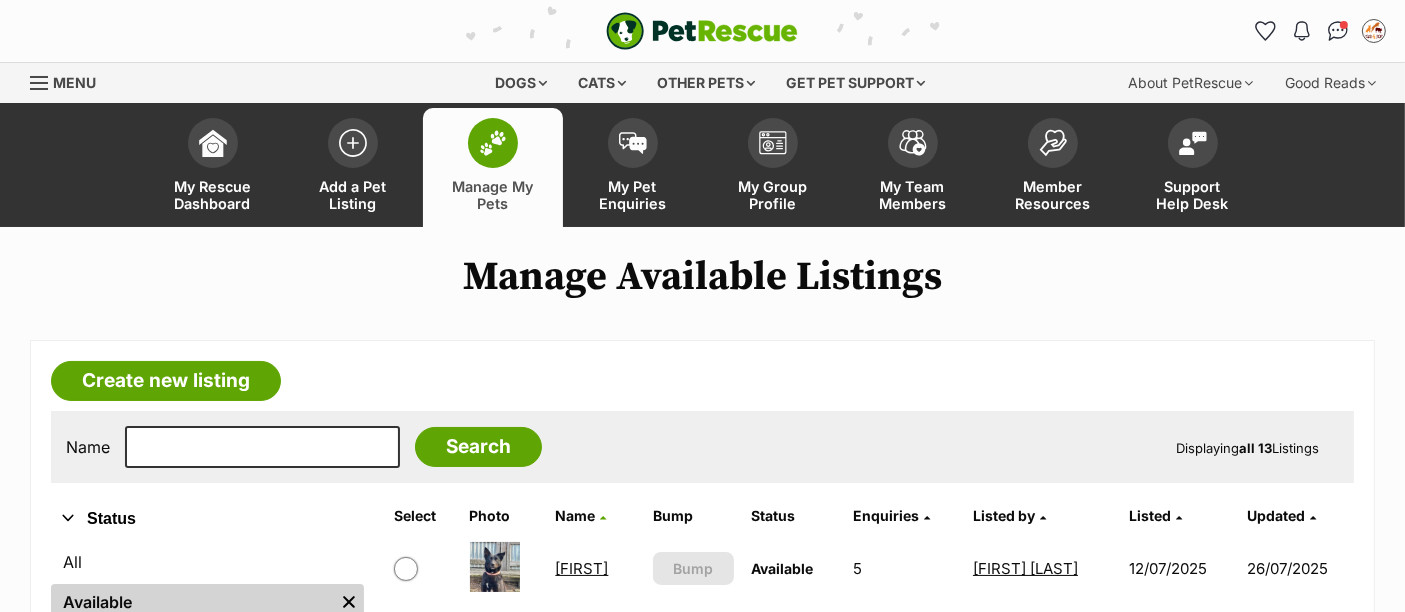 click on "[FIRST]" at bounding box center [581, 568] 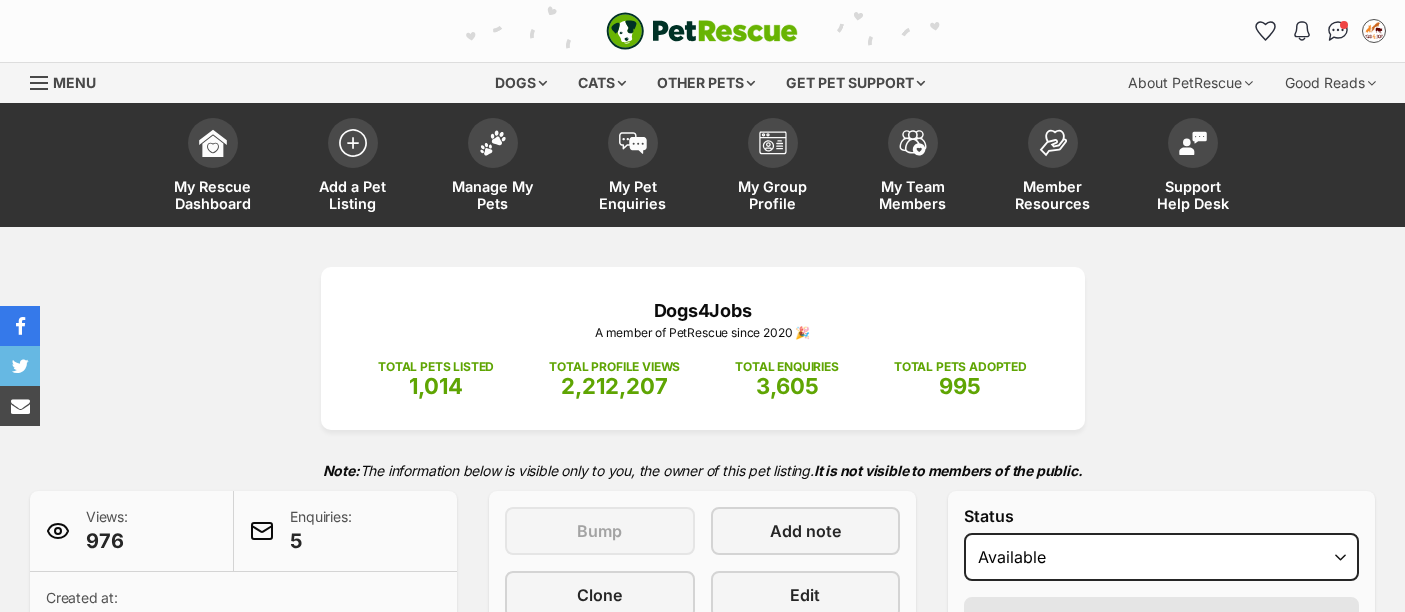 scroll, scrollTop: 408, scrollLeft: 0, axis: vertical 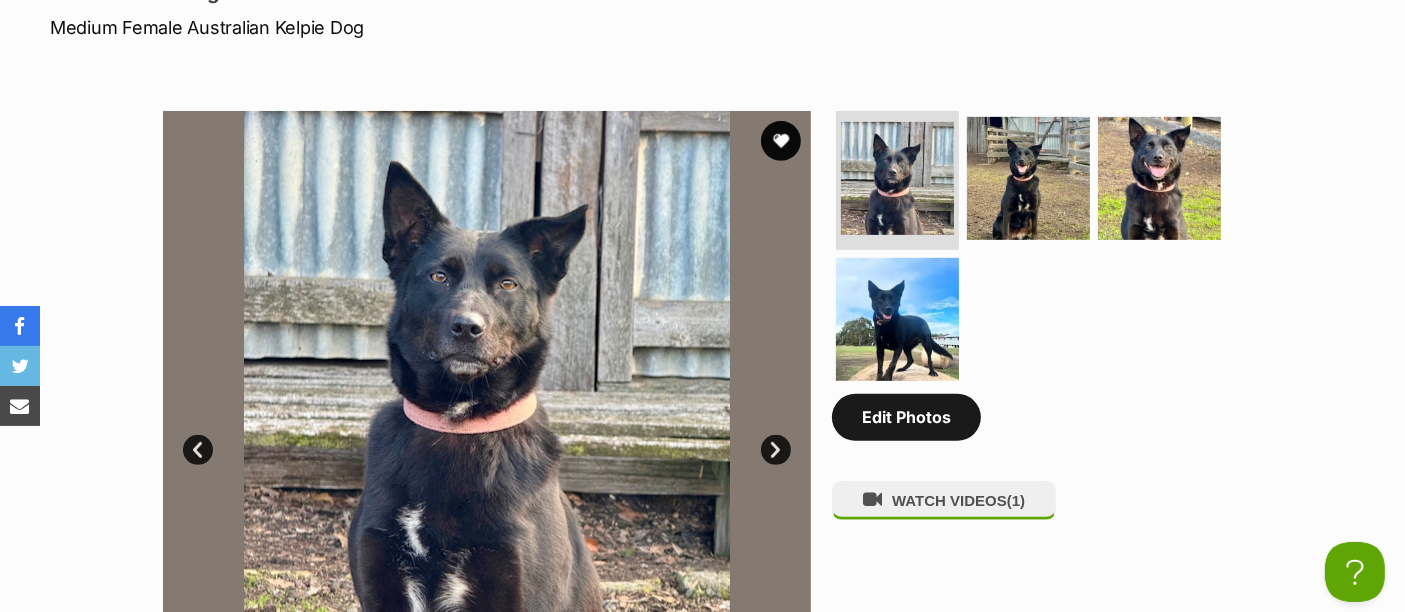 click on "Edit Photos" at bounding box center (906, 417) 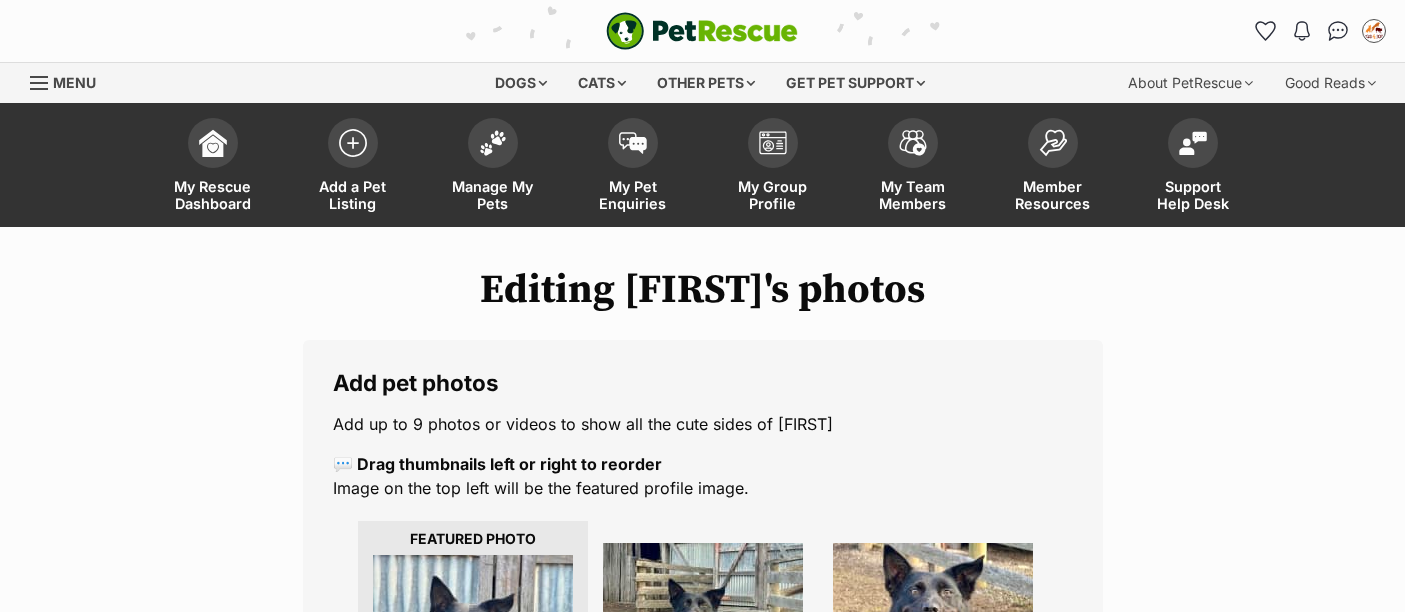 scroll, scrollTop: 0, scrollLeft: 0, axis: both 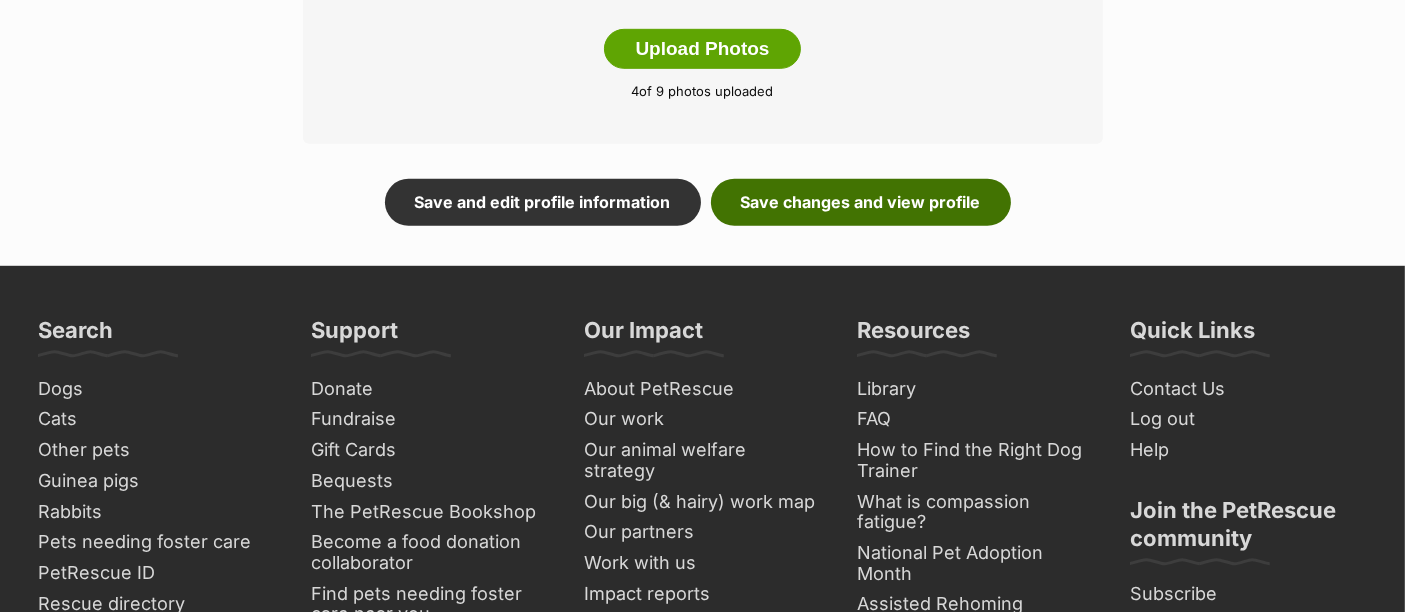 click on "Save changes and view profile" at bounding box center (861, 202) 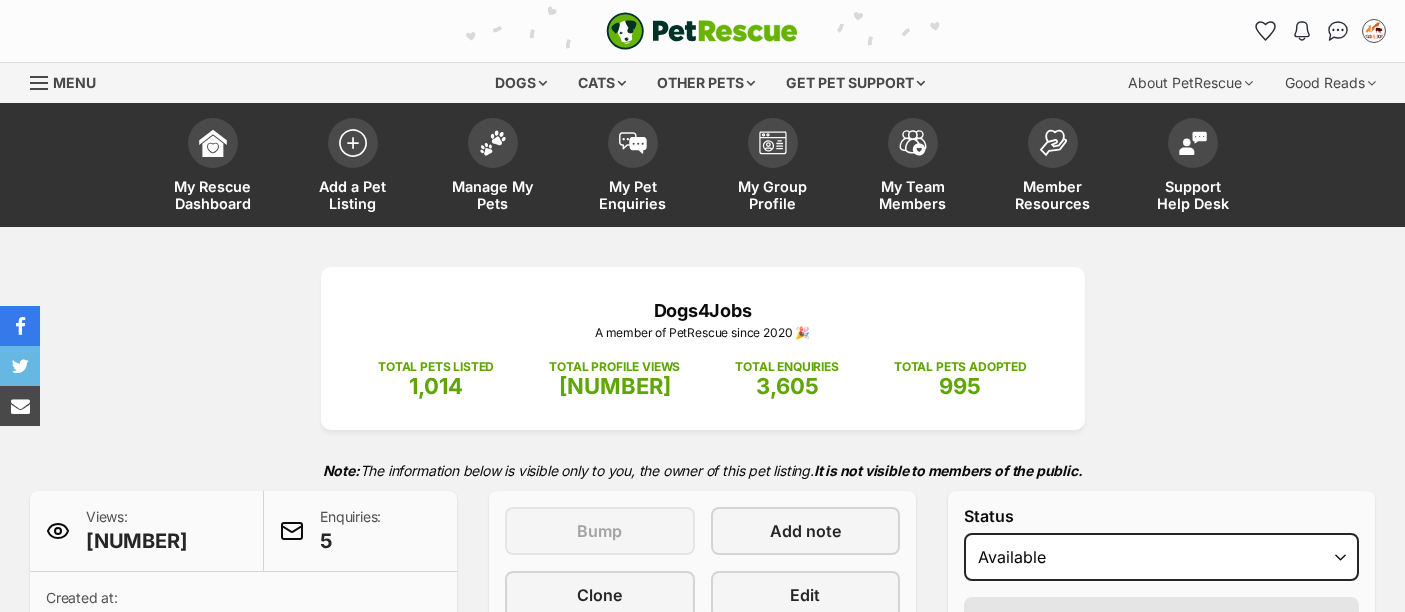 scroll, scrollTop: 0, scrollLeft: 0, axis: both 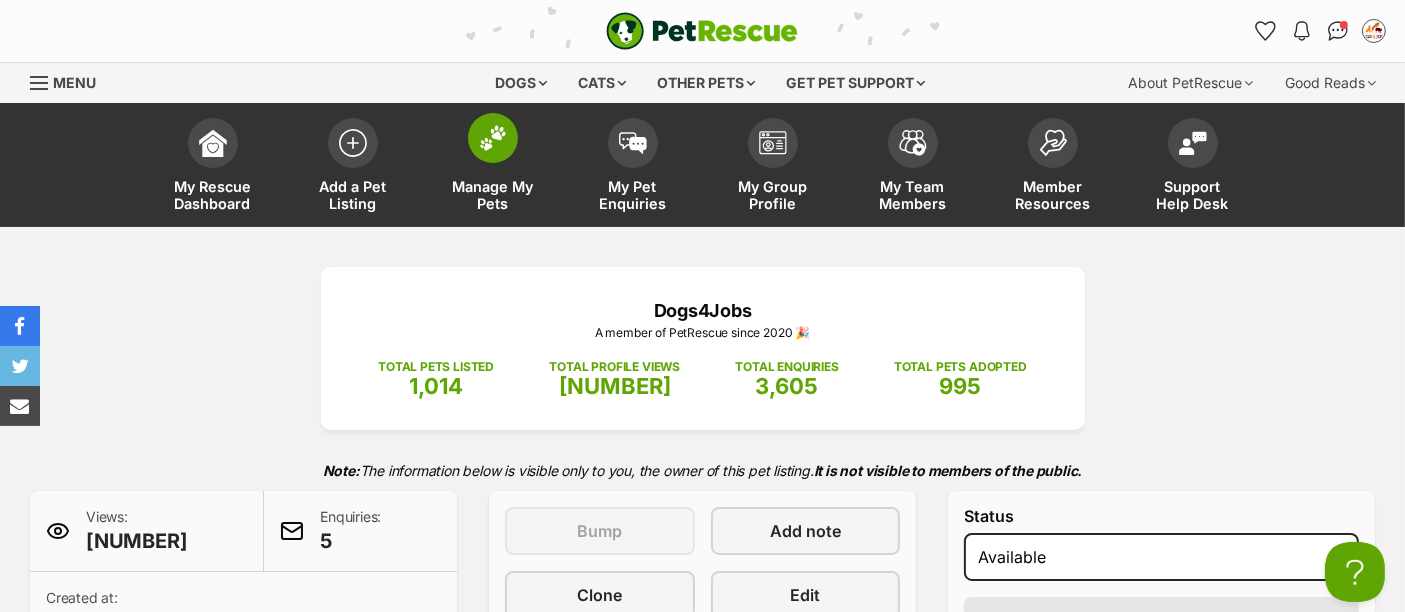 click at bounding box center (493, 138) 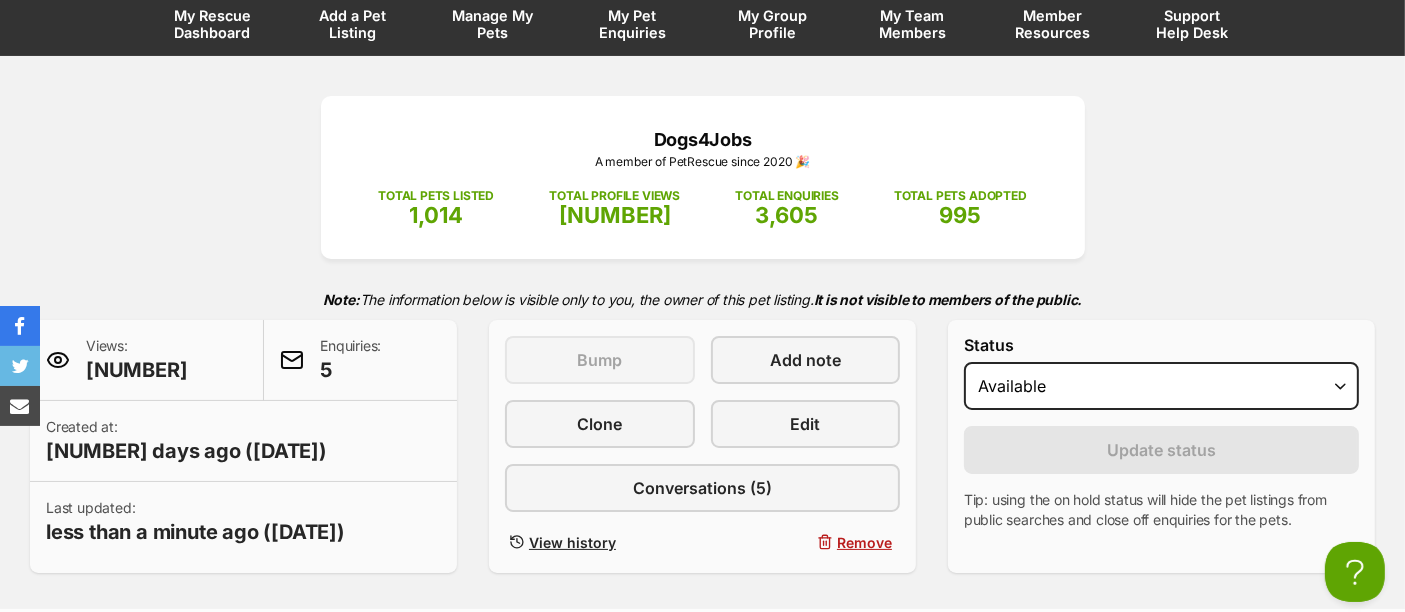 scroll, scrollTop: 173, scrollLeft: 0, axis: vertical 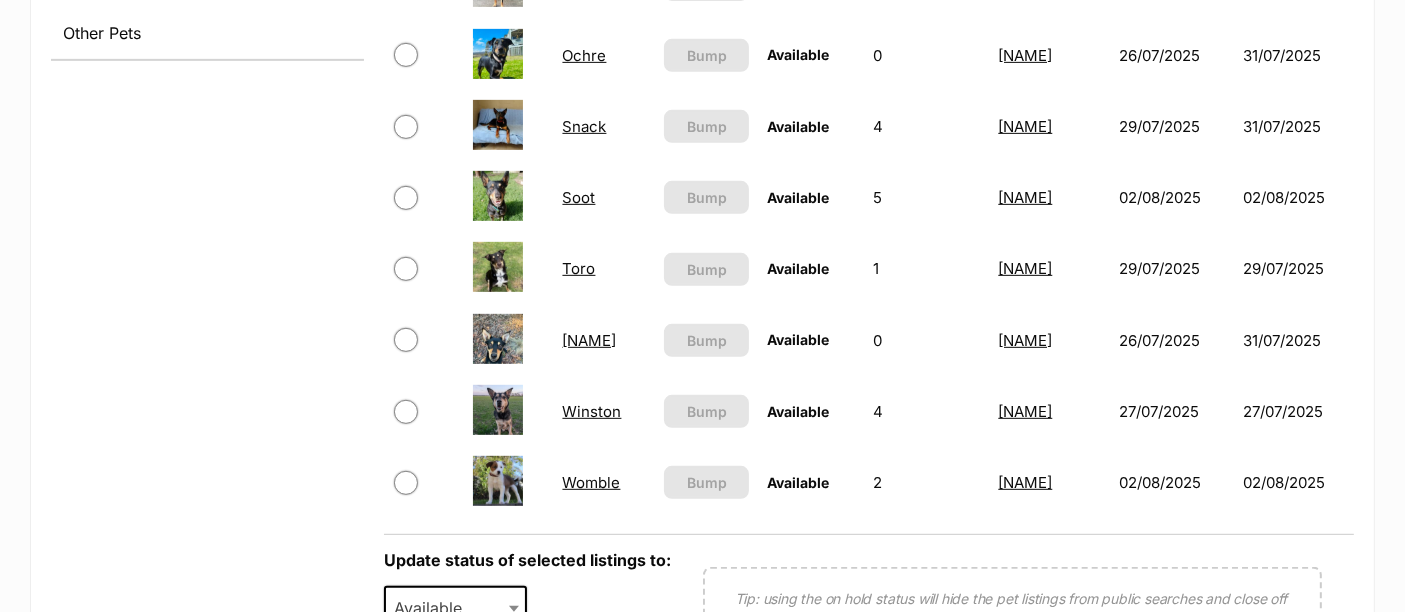 click on "Womble" at bounding box center (592, 482) 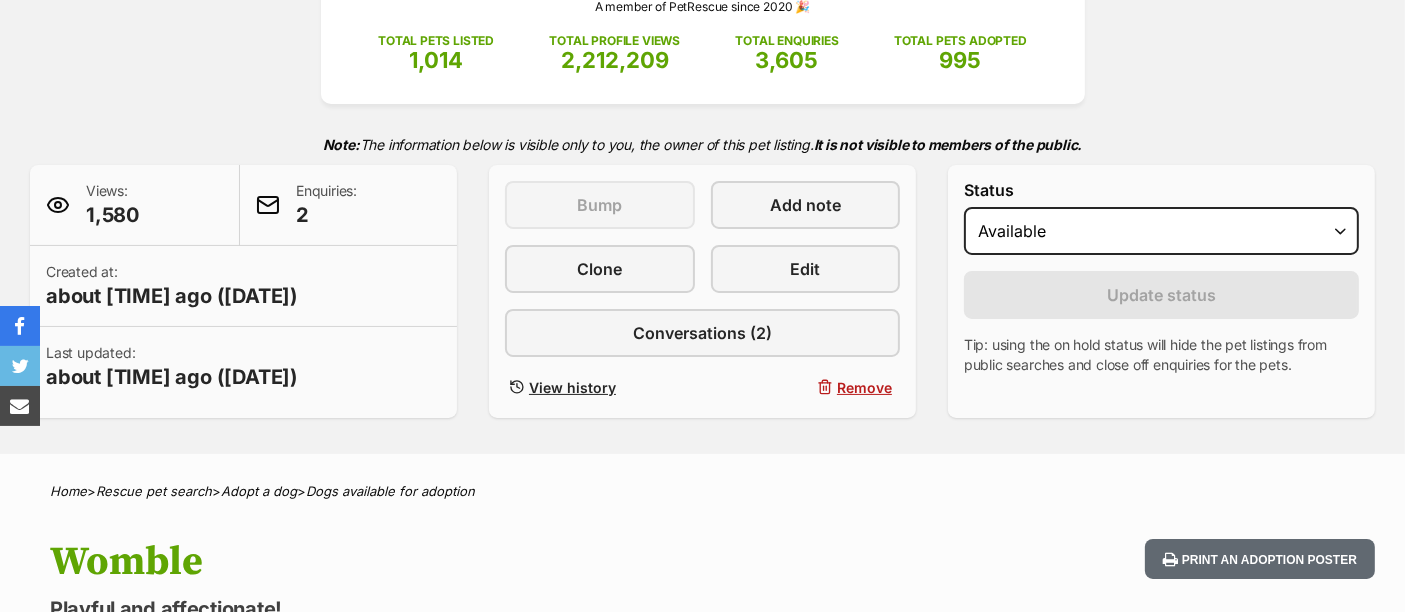 scroll, scrollTop: 0, scrollLeft: 0, axis: both 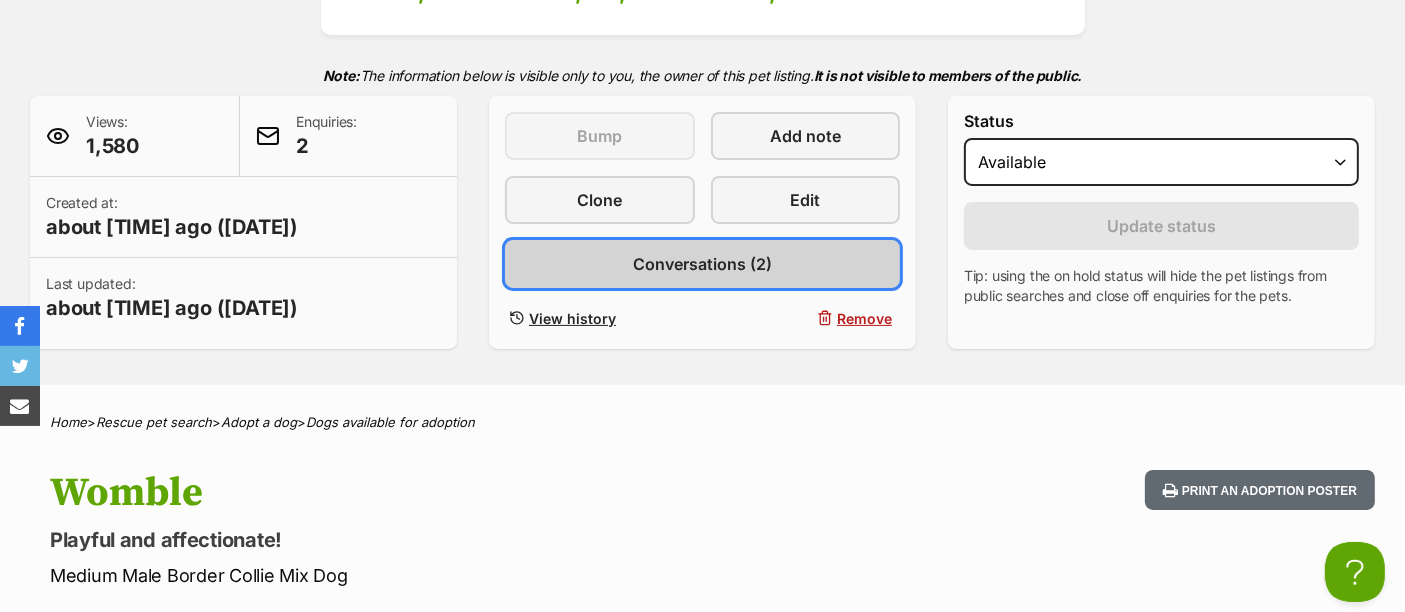 click on "Conversations (2)" at bounding box center (702, 264) 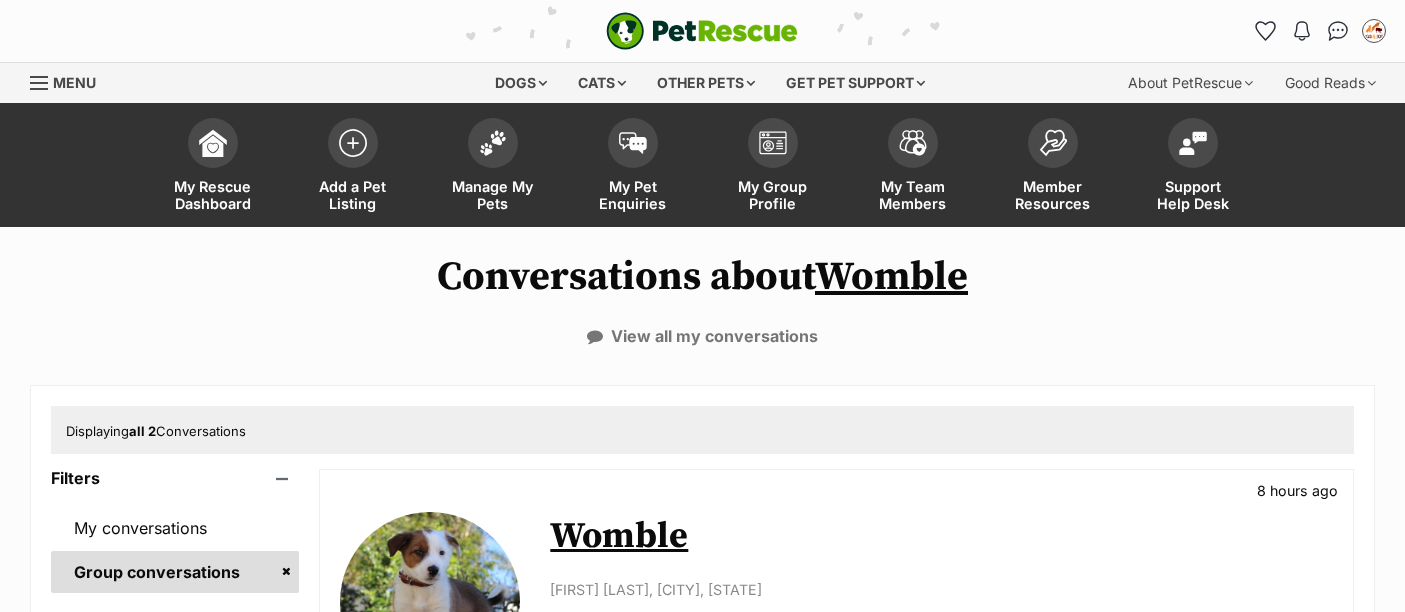 scroll, scrollTop: 0, scrollLeft: 0, axis: both 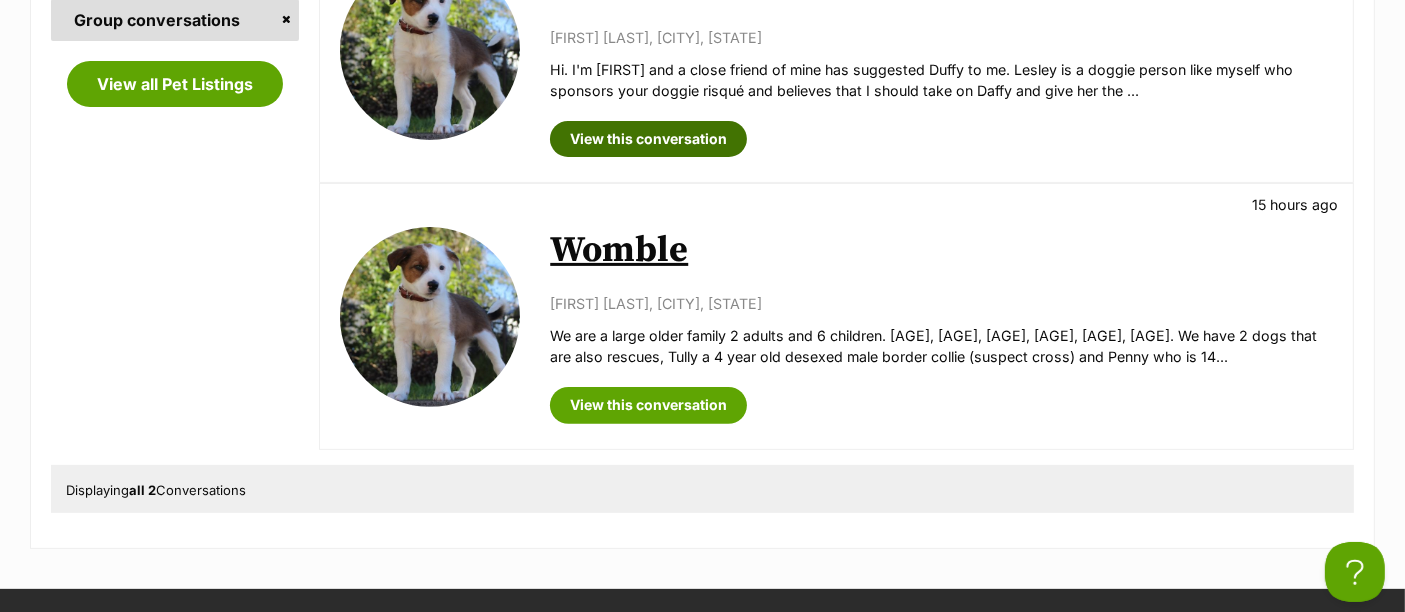 click on "View this conversation" at bounding box center (648, 139) 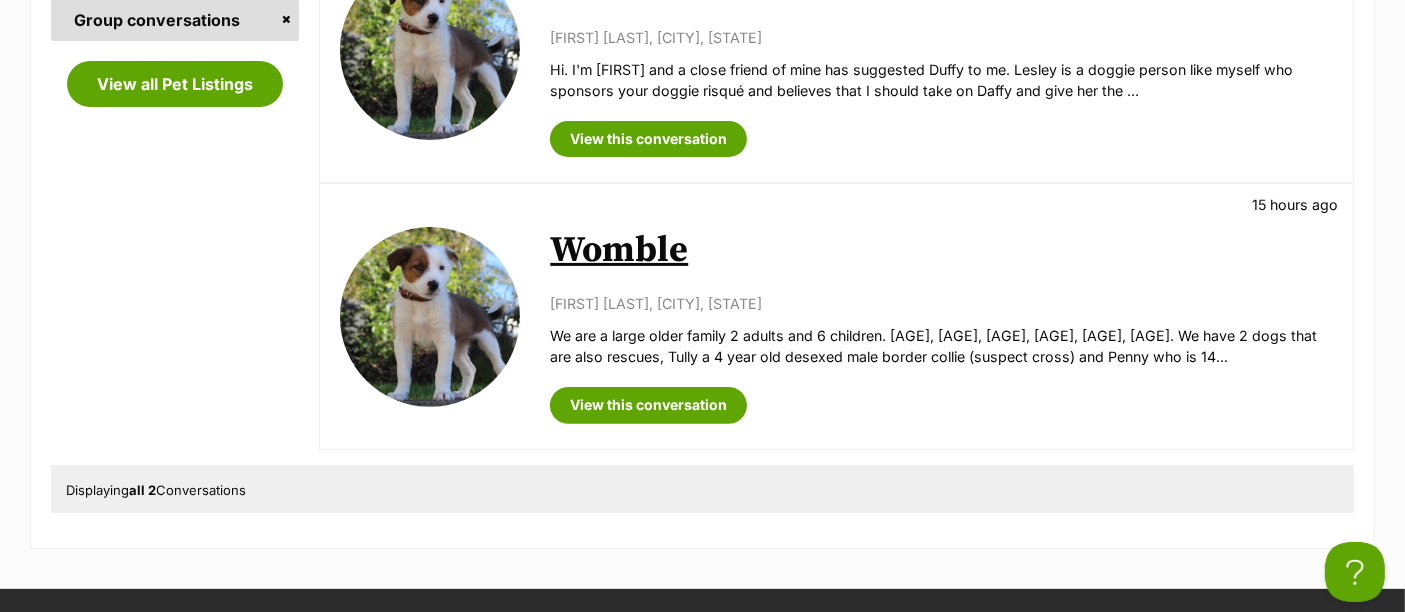 drag, startPoint x: 636, startPoint y: 242, endPoint x: 605, endPoint y: 249, distance: 31.780497 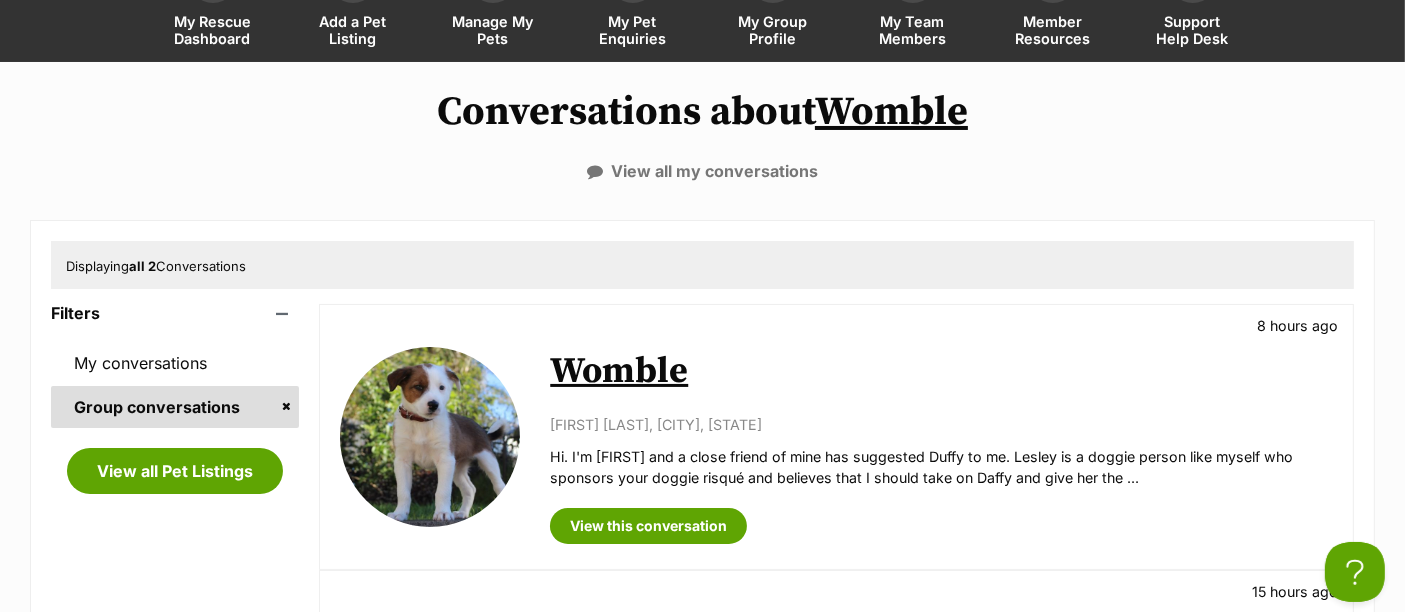 scroll, scrollTop: 0, scrollLeft: 0, axis: both 